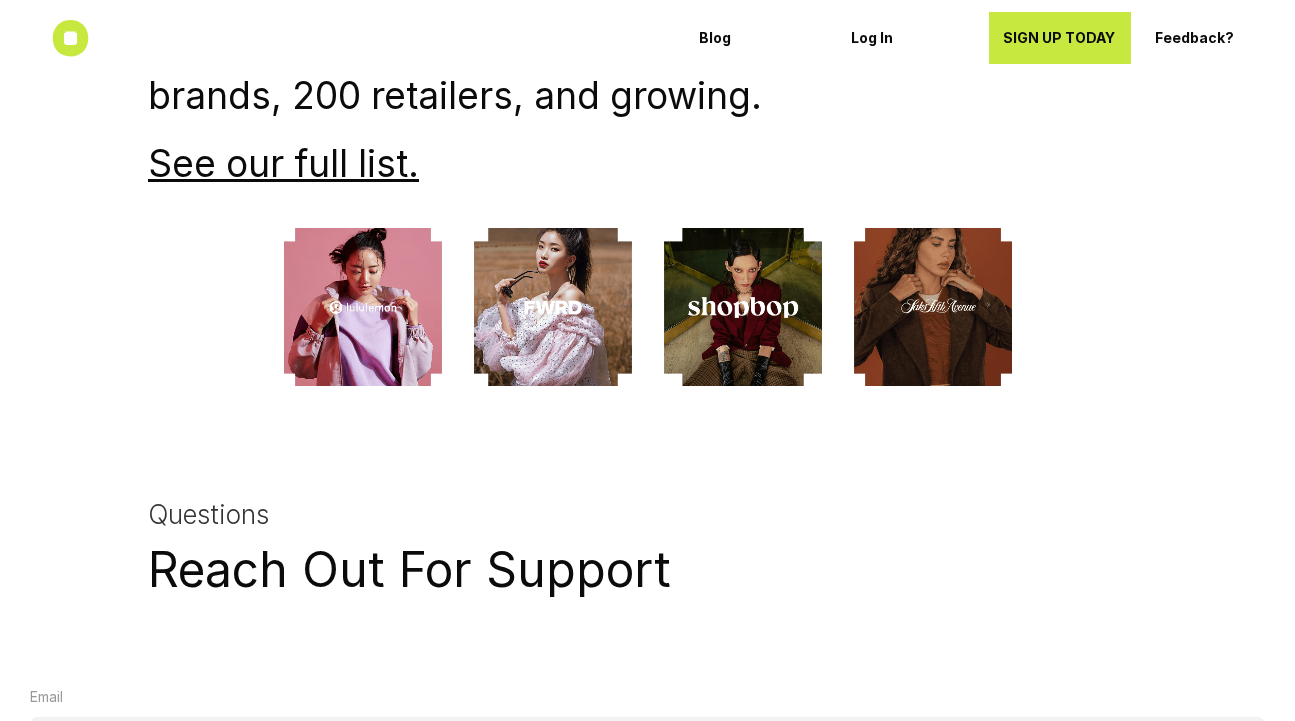 scroll, scrollTop: 5747, scrollLeft: 0, axis: vertical 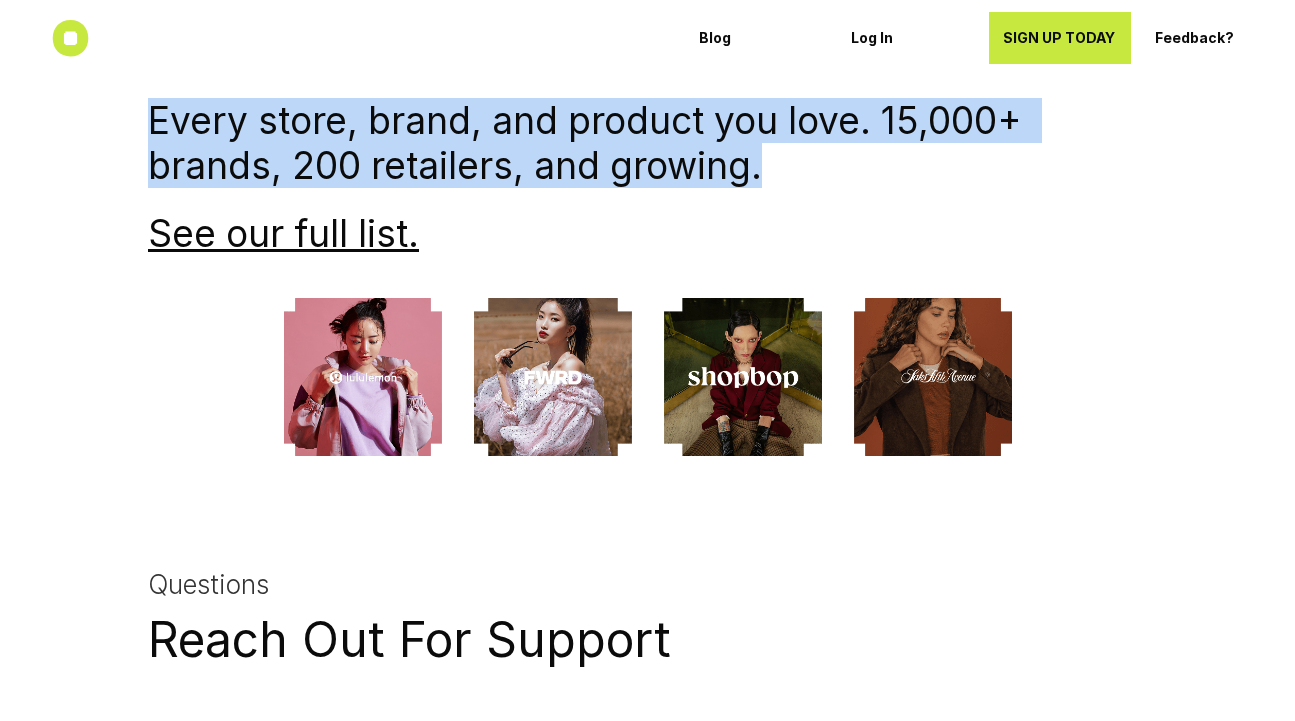 drag, startPoint x: 150, startPoint y: 104, endPoint x: 812, endPoint y: 164, distance: 664.7135 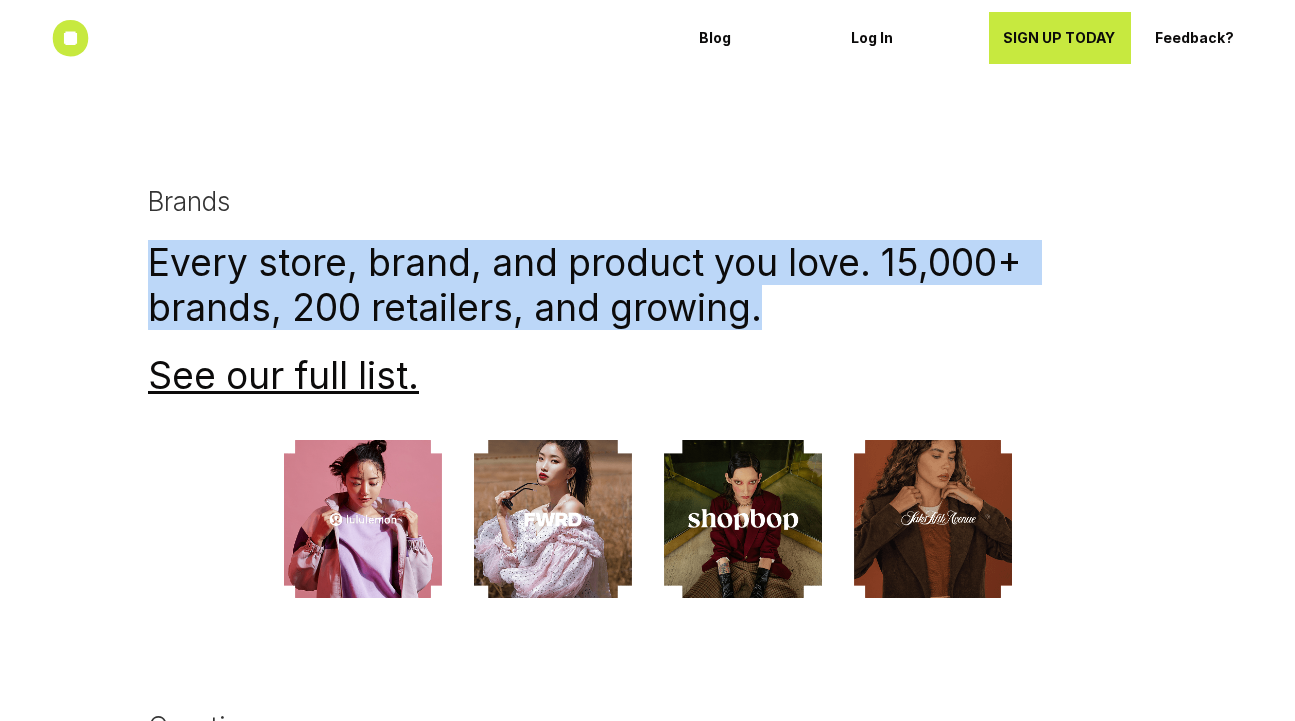 scroll, scrollTop: 5539, scrollLeft: 0, axis: vertical 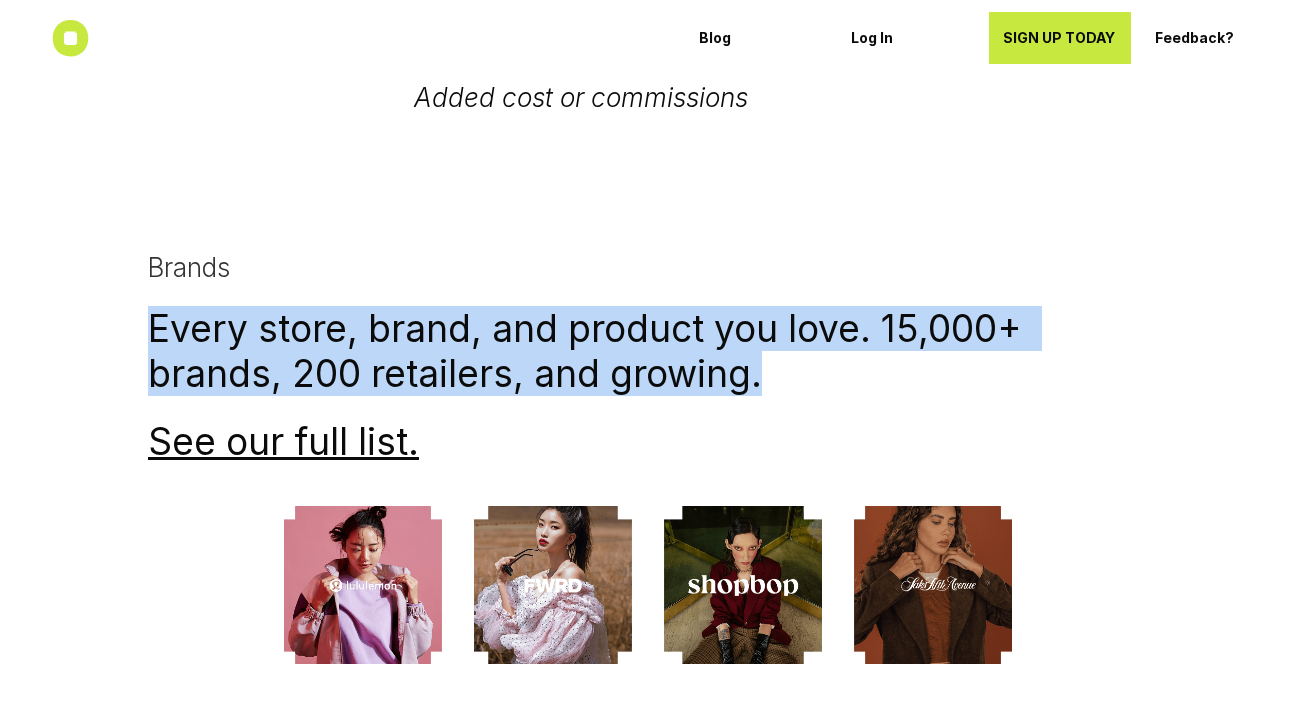 copy on "Every store, brand, and product you love. 15,000+ brands, 200 retailers, and growing." 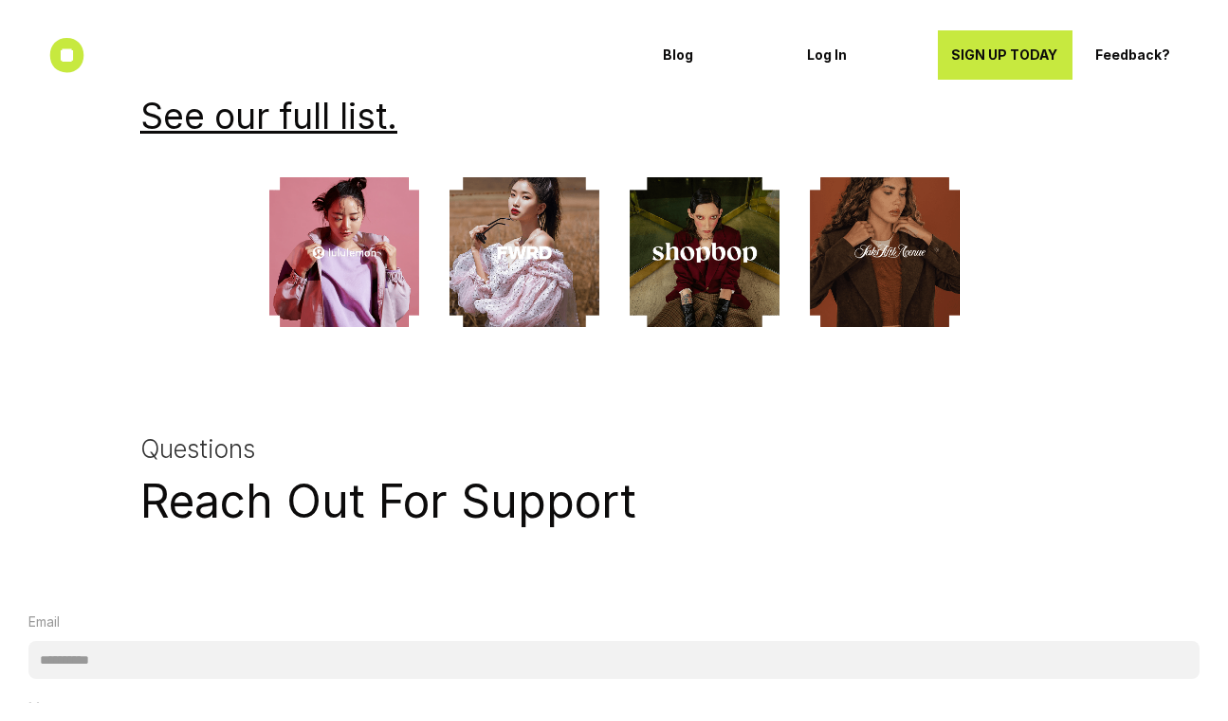 scroll, scrollTop: 5863, scrollLeft: 0, axis: vertical 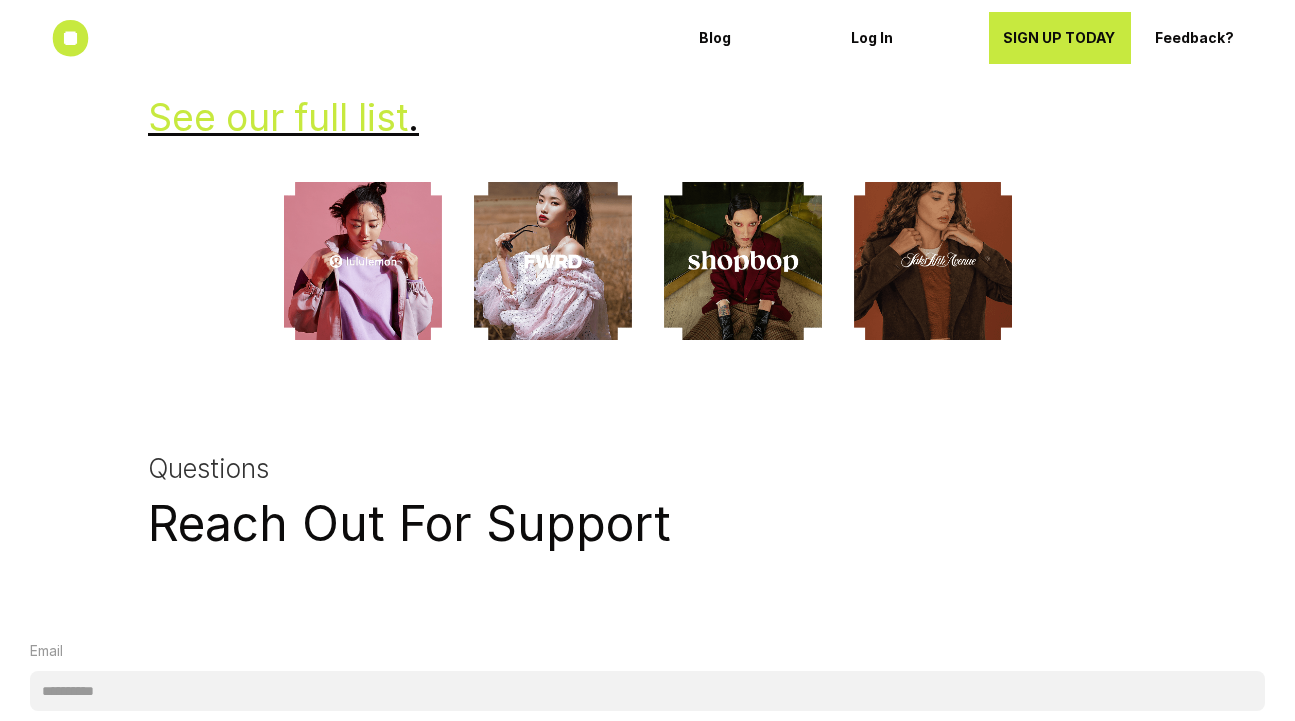 click on "See our full list" at bounding box center [278, 117] 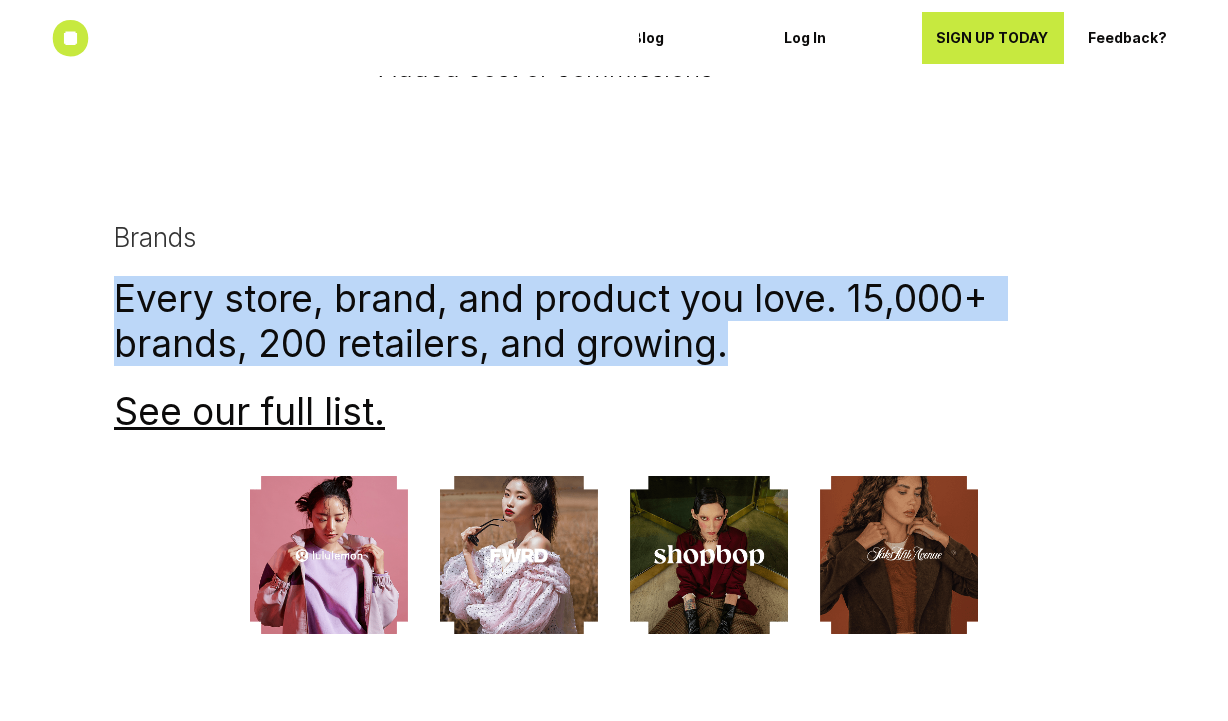 scroll, scrollTop: 5556, scrollLeft: 0, axis: vertical 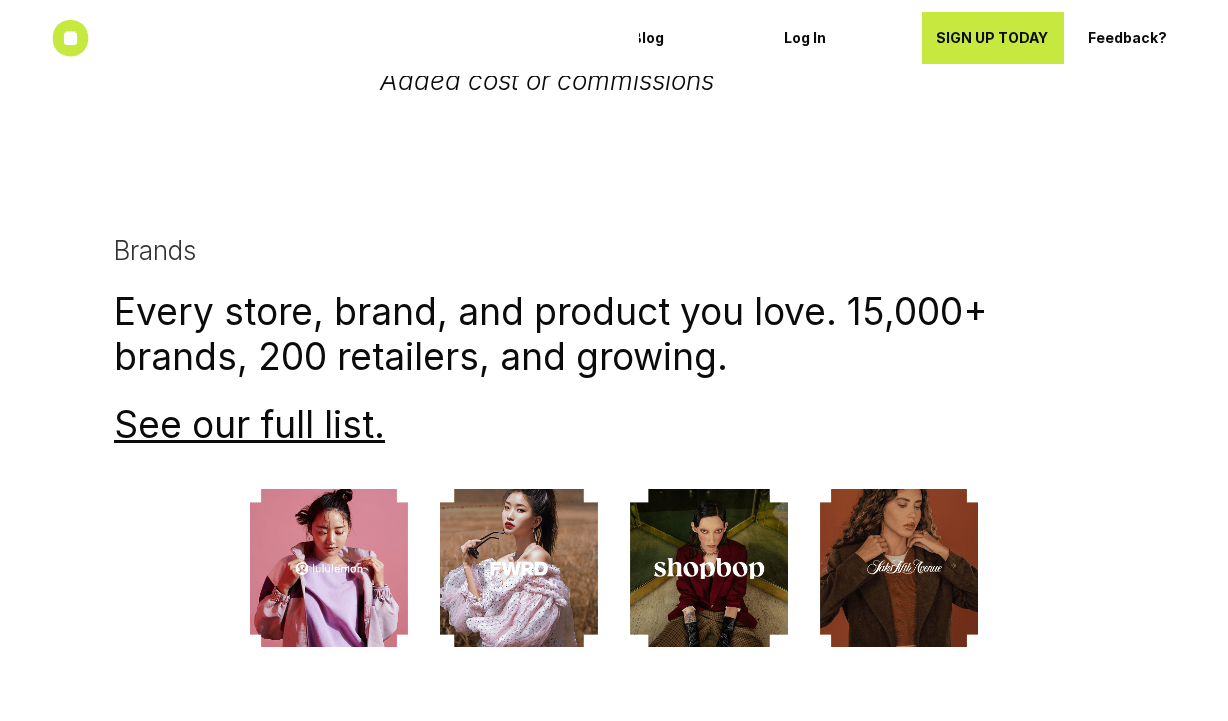 click on "See our full list ." at bounding box center [614, 425] 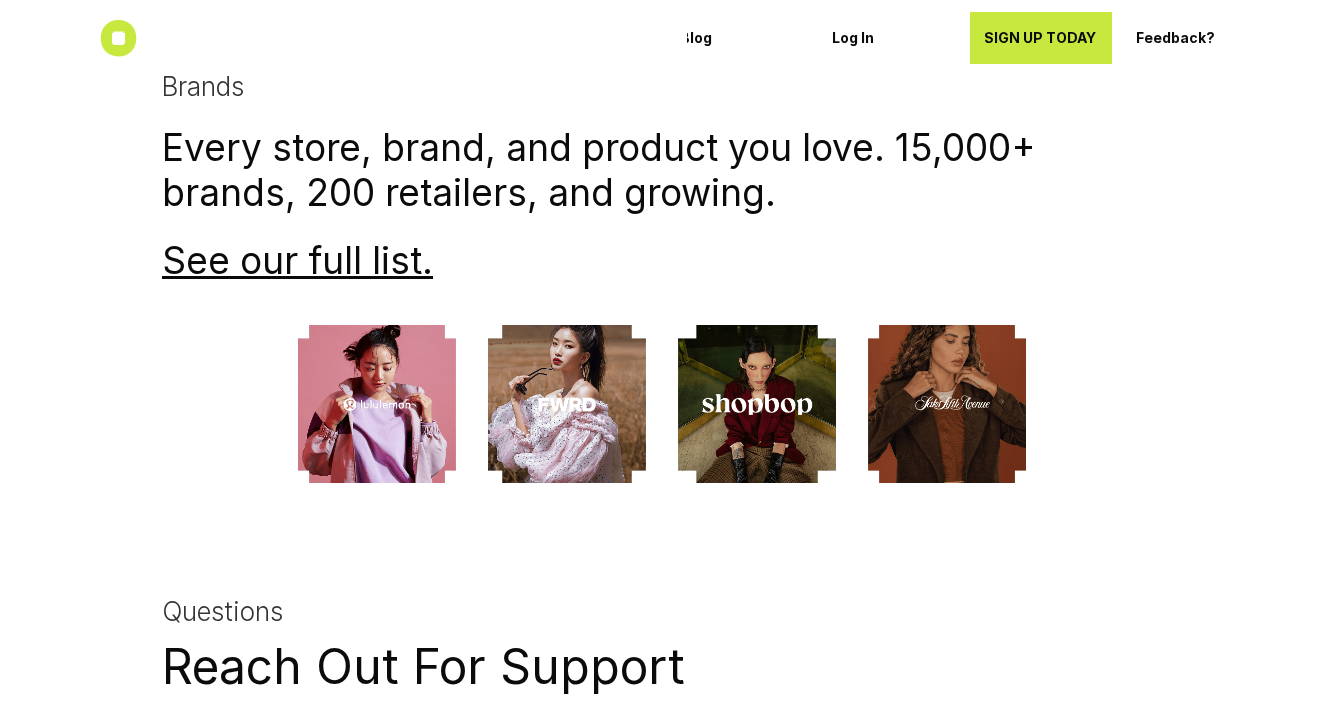 scroll, scrollTop: 5726, scrollLeft: 0, axis: vertical 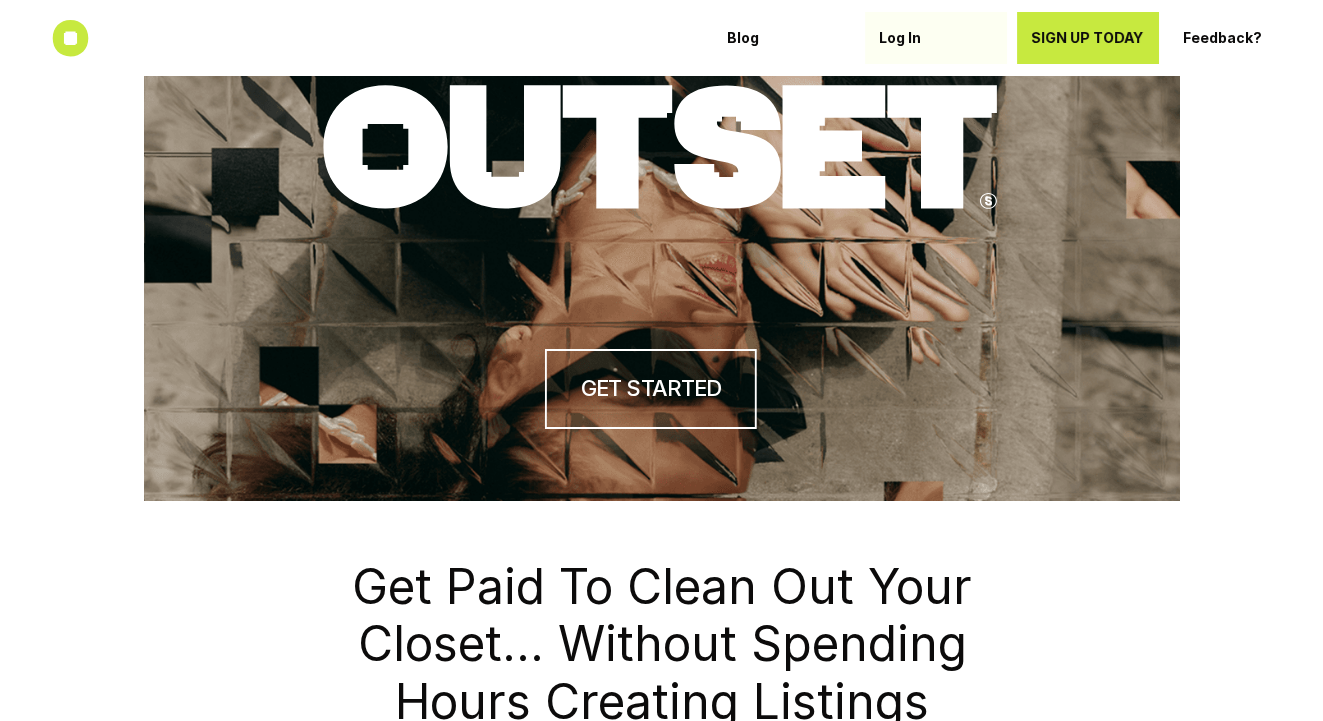 click on "Log In" at bounding box center [936, 38] 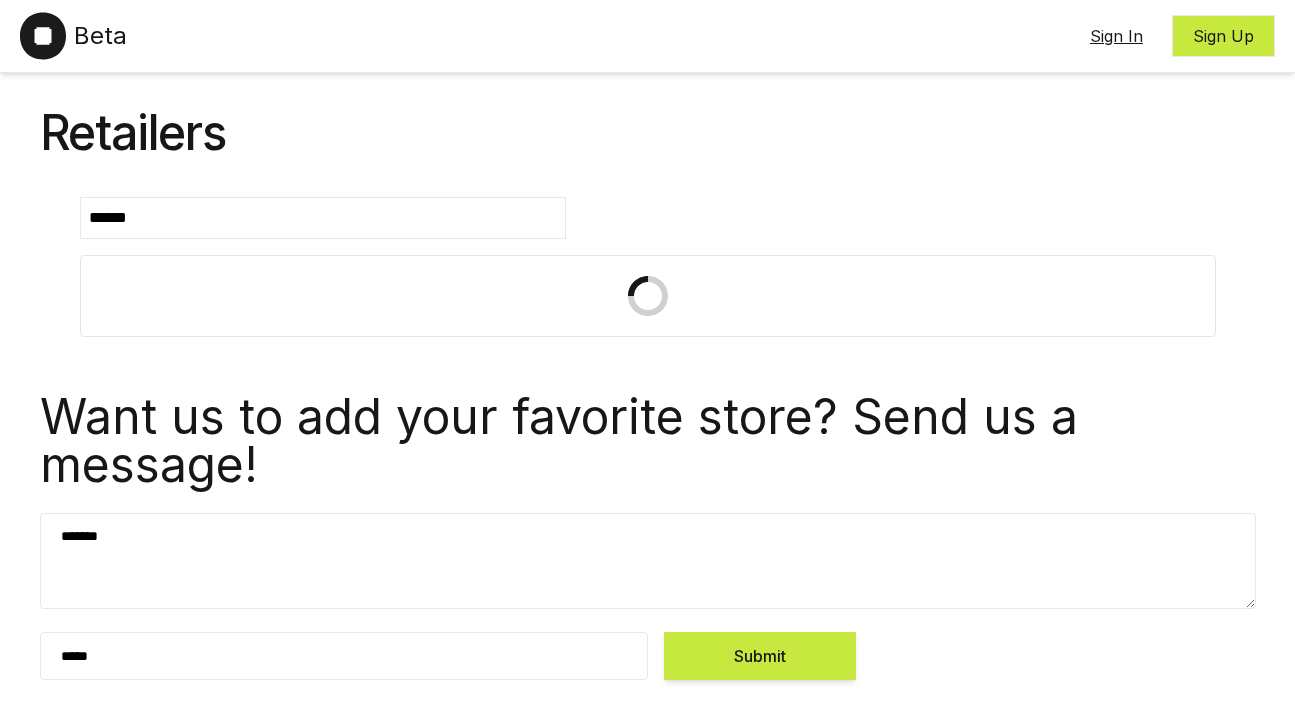 scroll, scrollTop: 0, scrollLeft: 0, axis: both 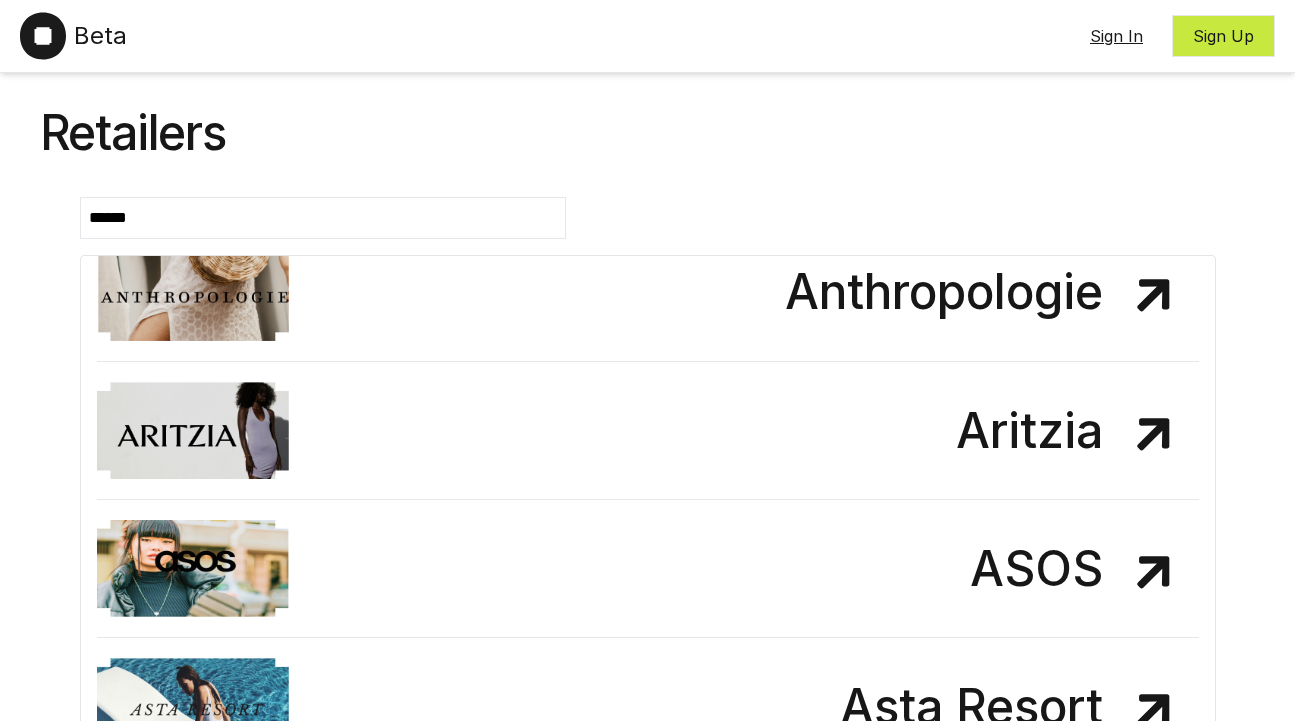 click at bounding box center (193, 430) 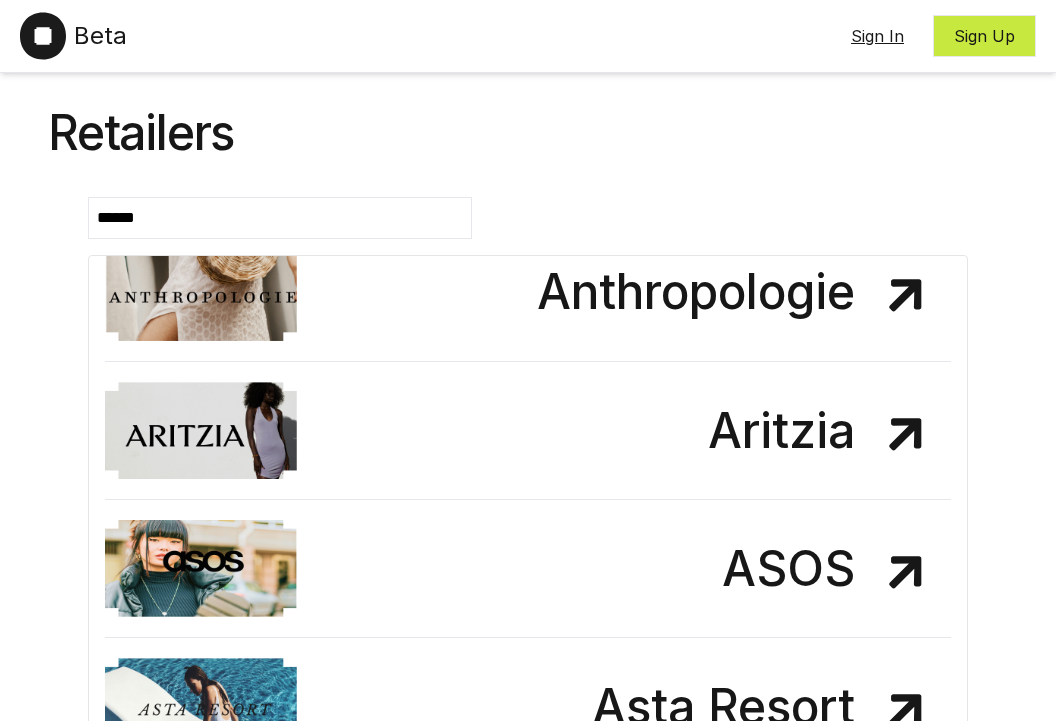 click on "Retailers" at bounding box center (528, 133) 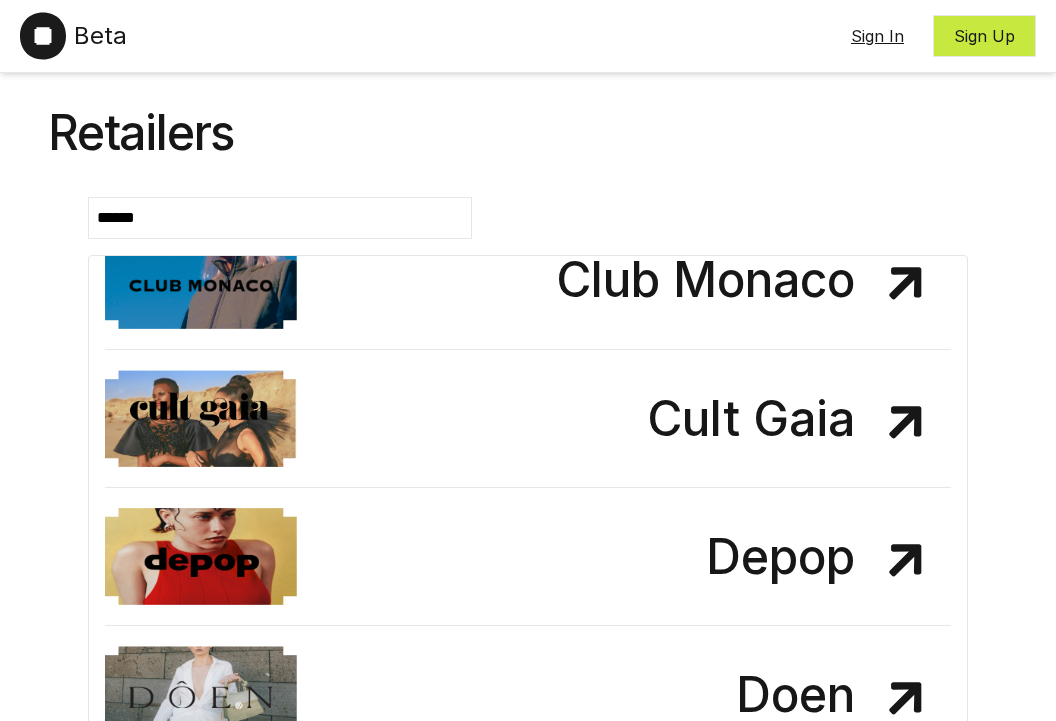 scroll, scrollTop: 2876, scrollLeft: 0, axis: vertical 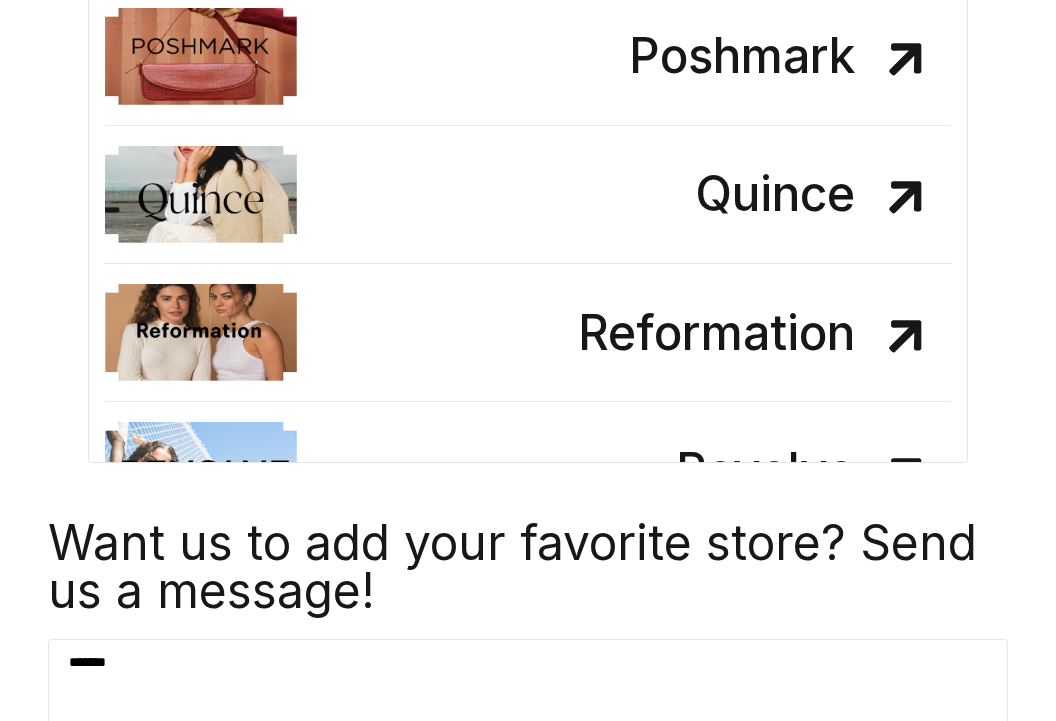 drag, startPoint x: 197, startPoint y: 335, endPoint x: 1182, endPoint y: 325, distance: 985.0508 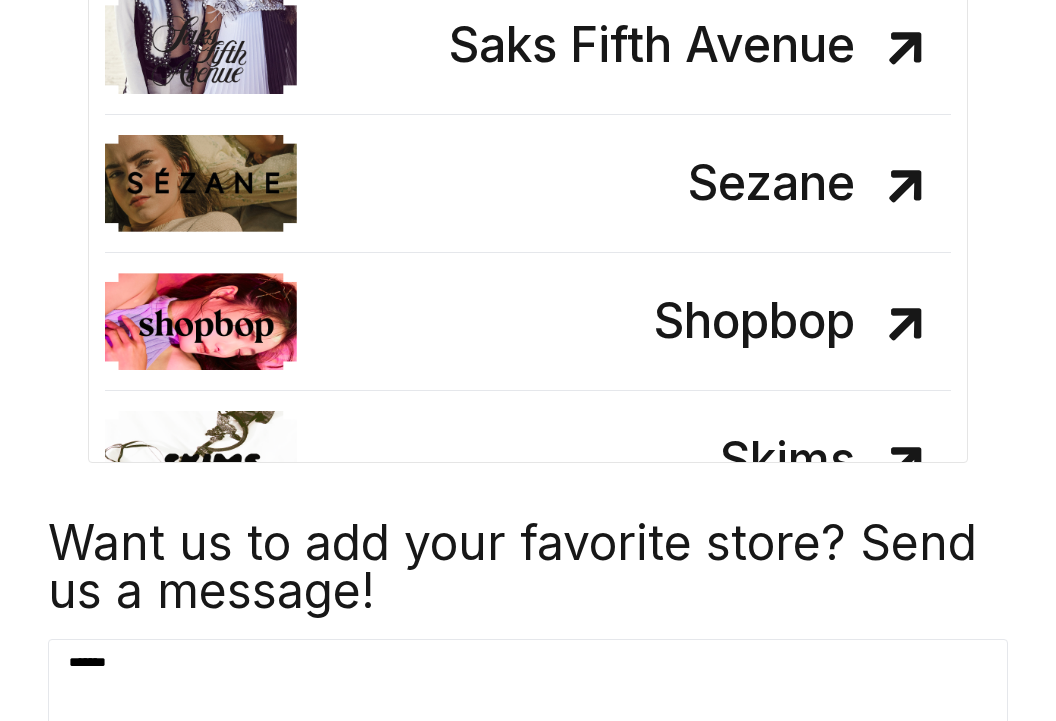 scroll, scrollTop: 5940, scrollLeft: 0, axis: vertical 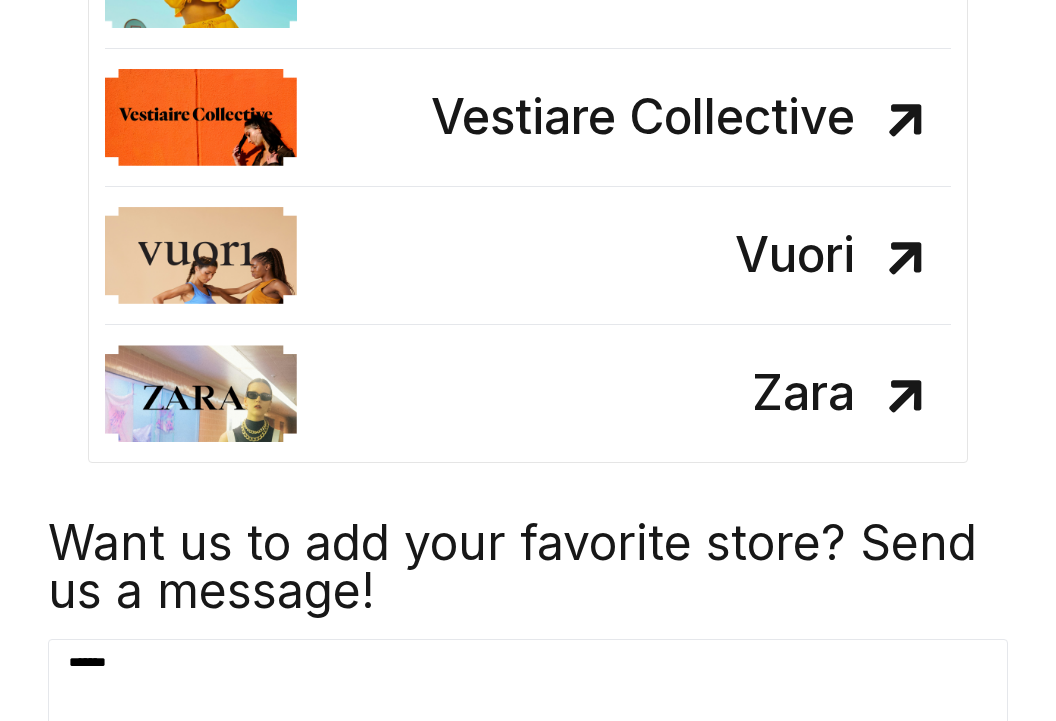 drag, startPoint x: 204, startPoint y: 394, endPoint x: 1168, endPoint y: 486, distance: 968.38007 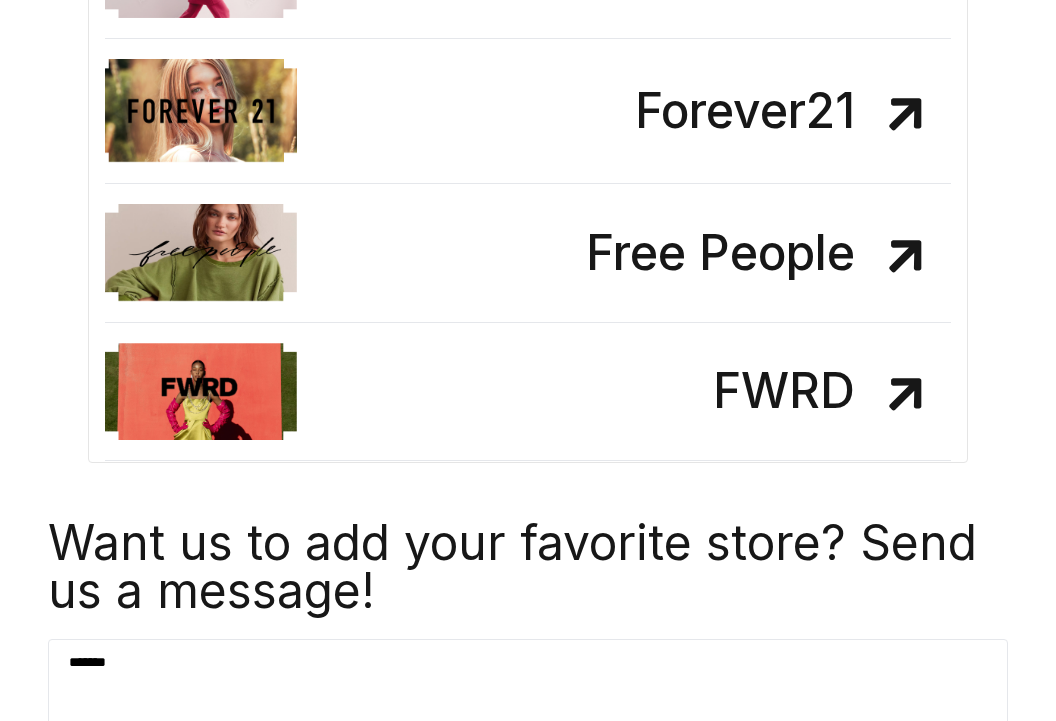 scroll, scrollTop: 2331, scrollLeft: 0, axis: vertical 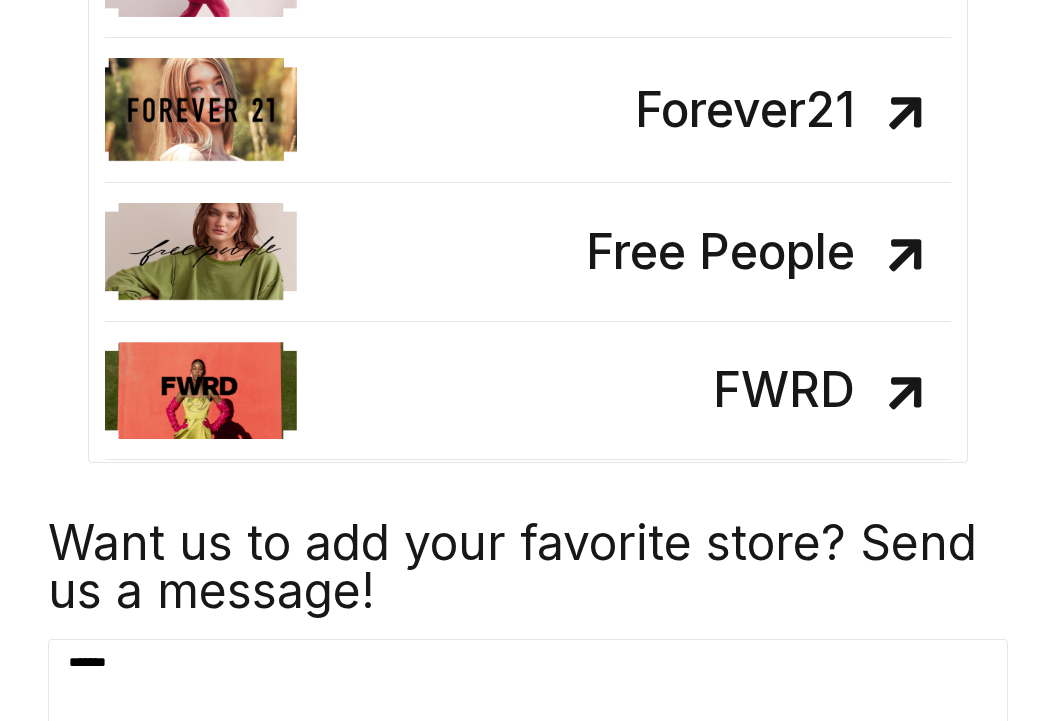 drag, startPoint x: 207, startPoint y: 381, endPoint x: 320, endPoint y: 361, distance: 114.75626 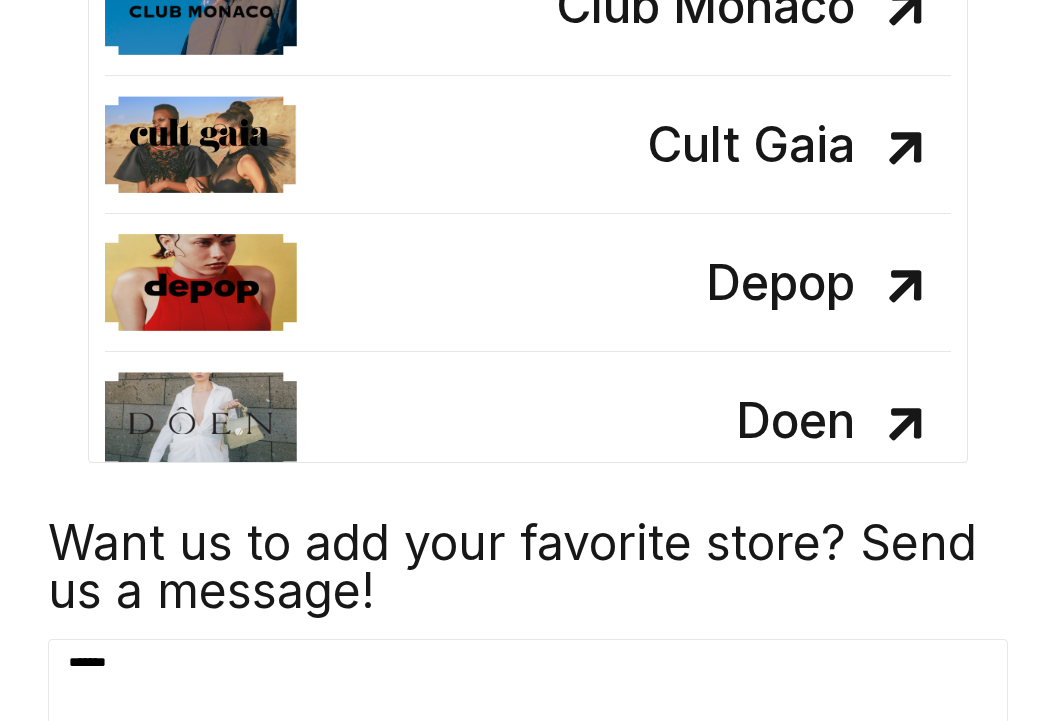 scroll, scrollTop: 1446, scrollLeft: 0, axis: vertical 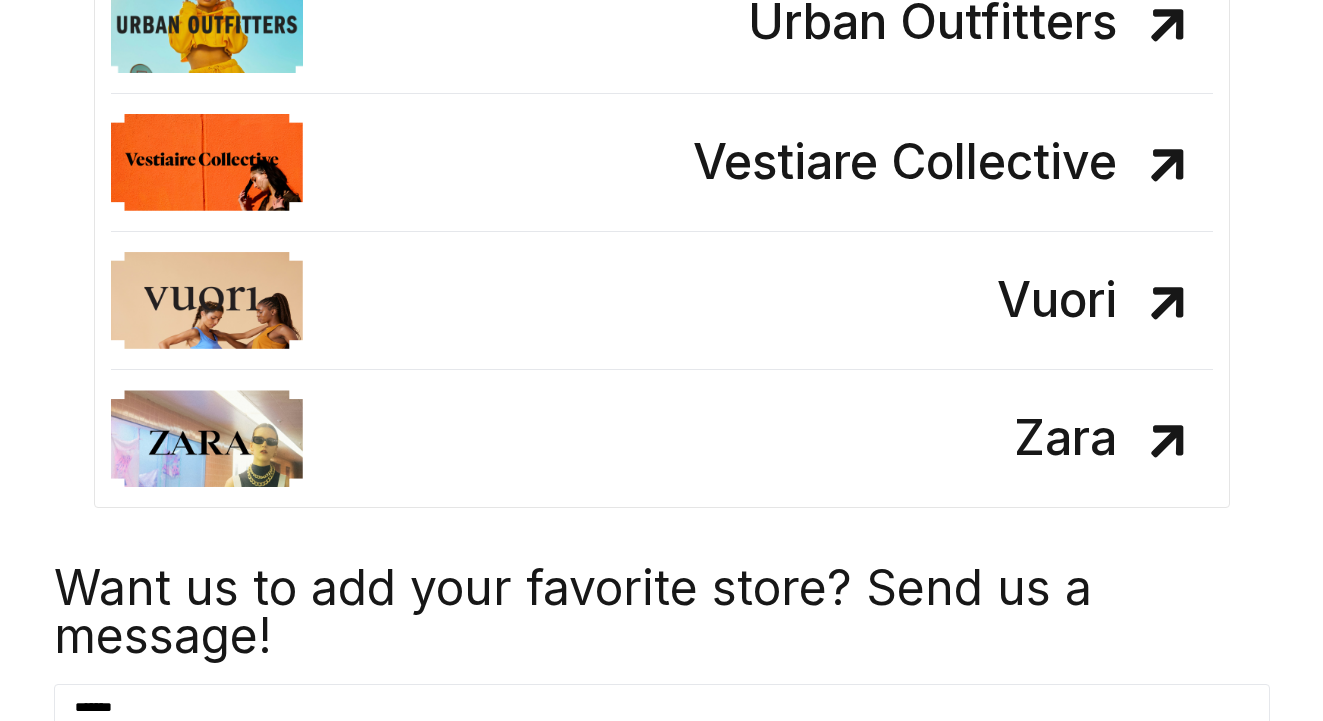 click at bounding box center [207, 438] 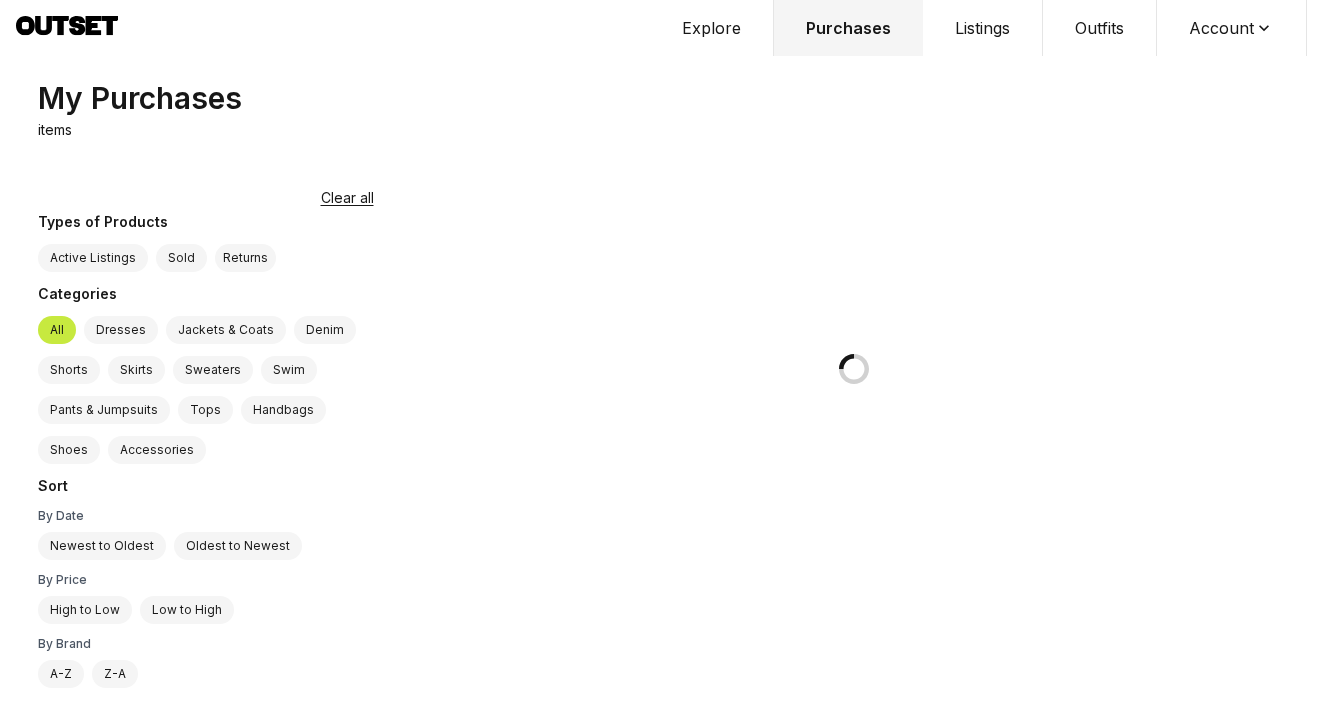 scroll, scrollTop: 0, scrollLeft: 0, axis: both 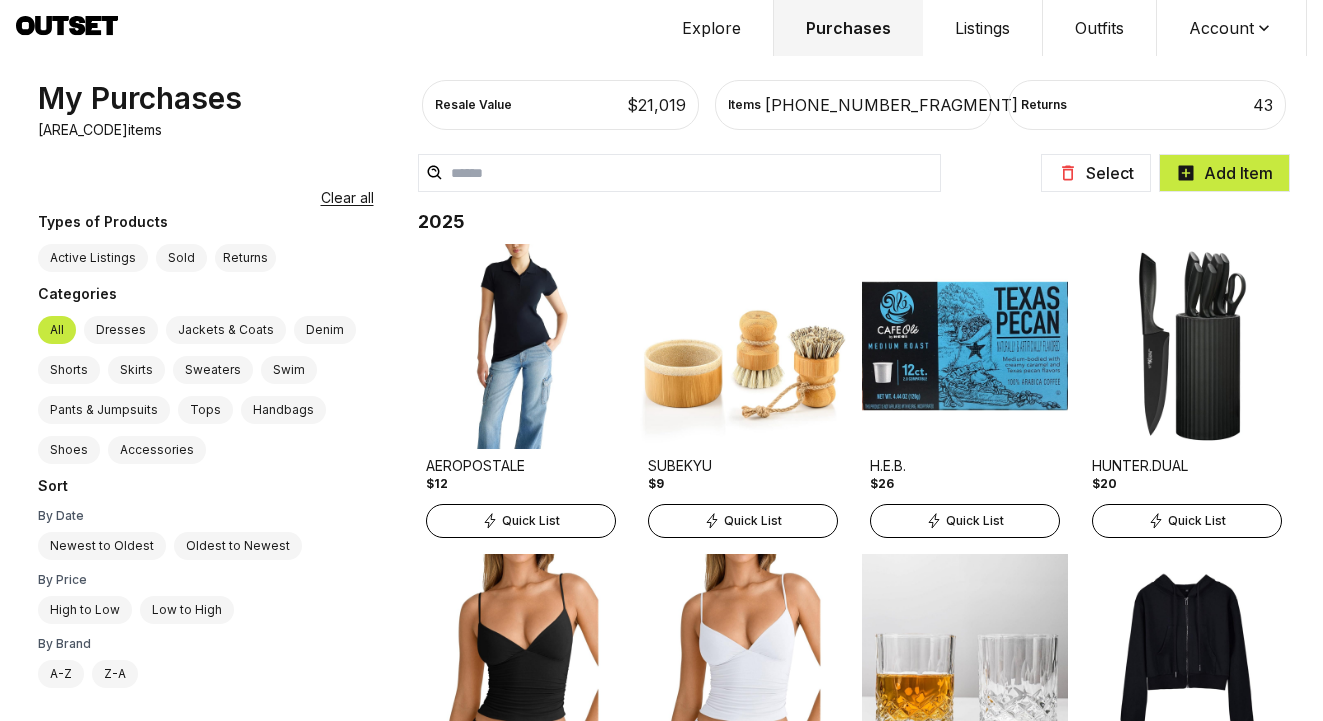 click on "Active Listings" at bounding box center (93, 258) 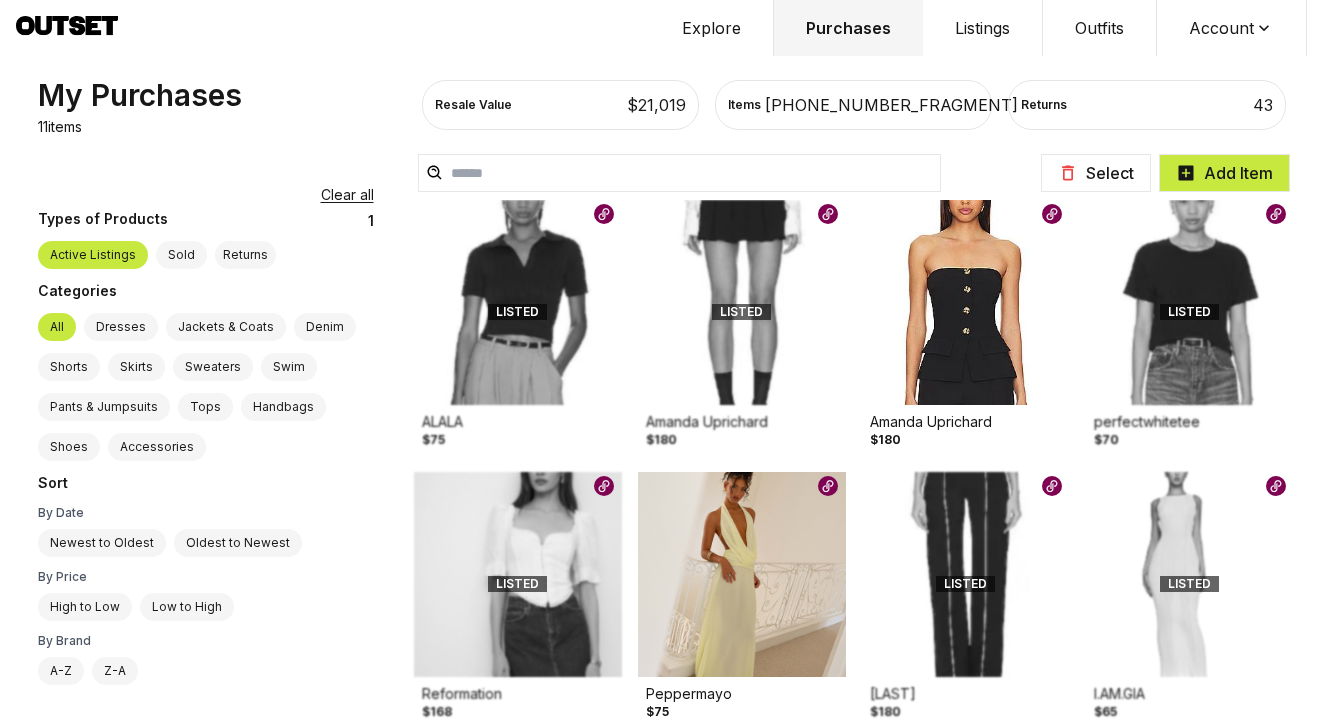 scroll, scrollTop: 43, scrollLeft: 0, axis: vertical 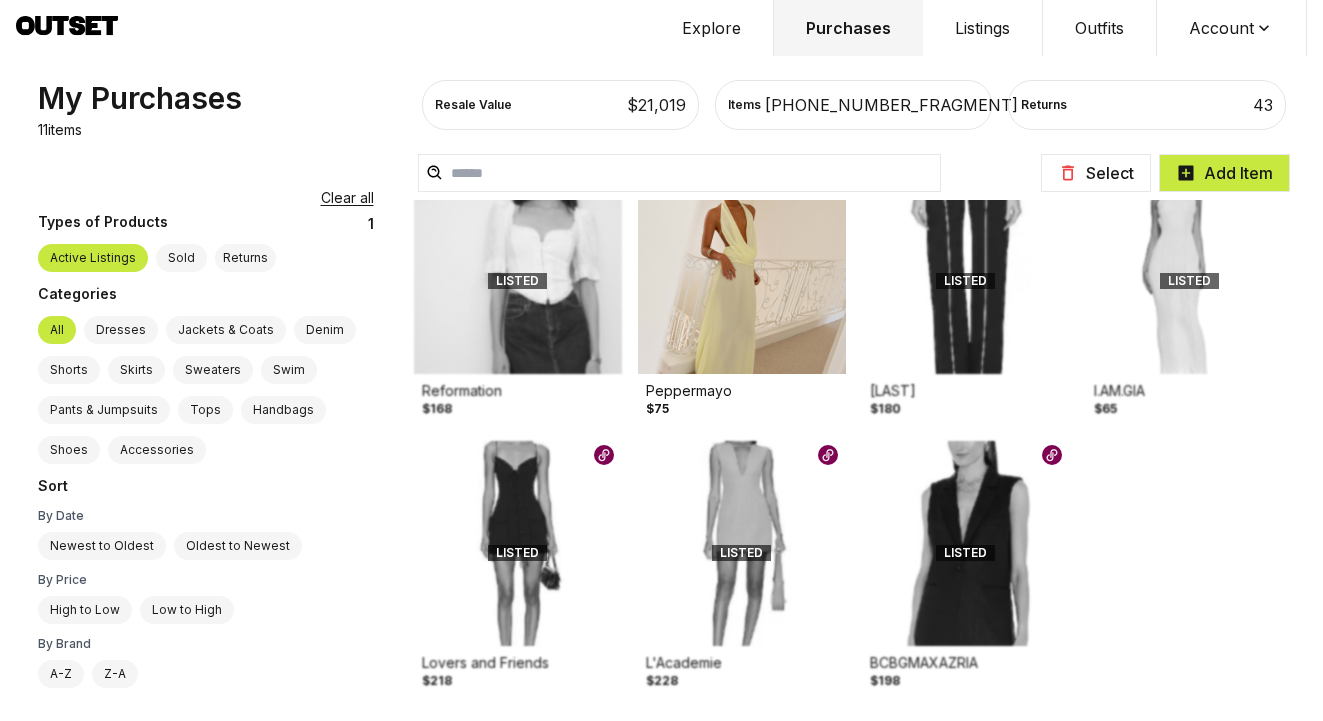 click on "Denim" at bounding box center (325, 330) 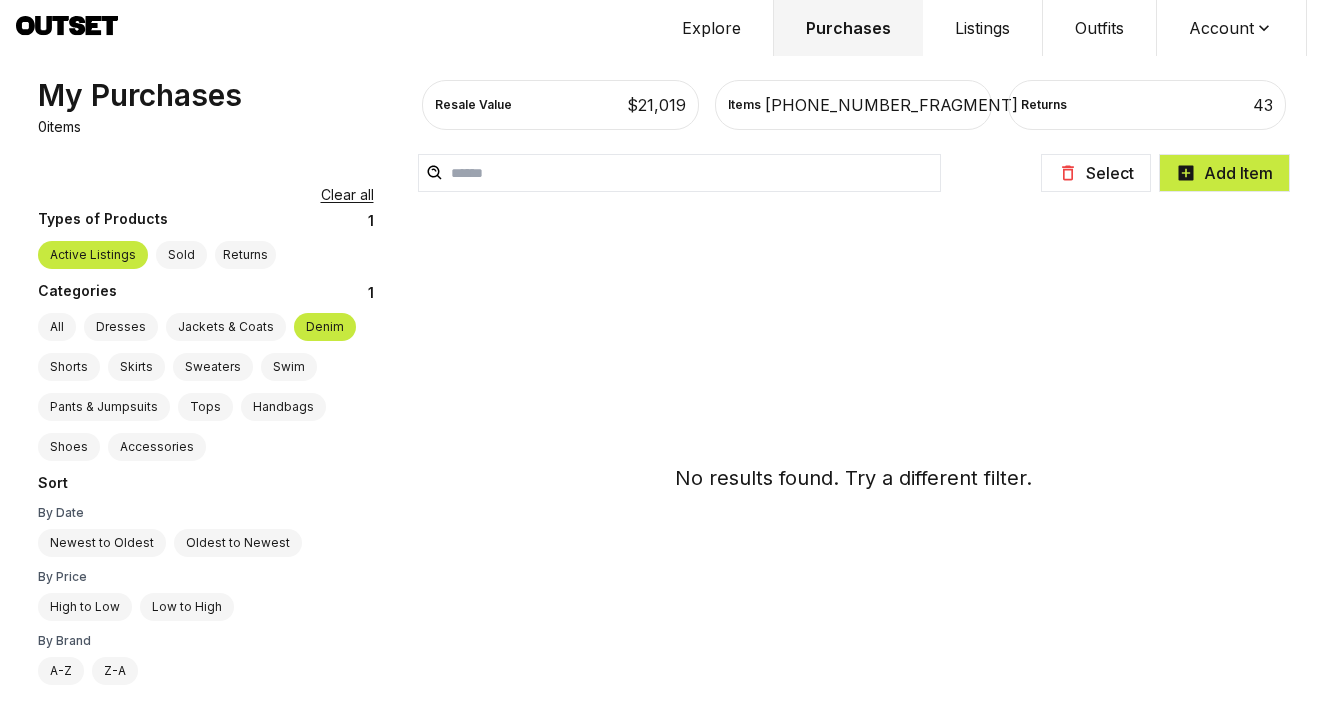 scroll, scrollTop: 43, scrollLeft: 0, axis: vertical 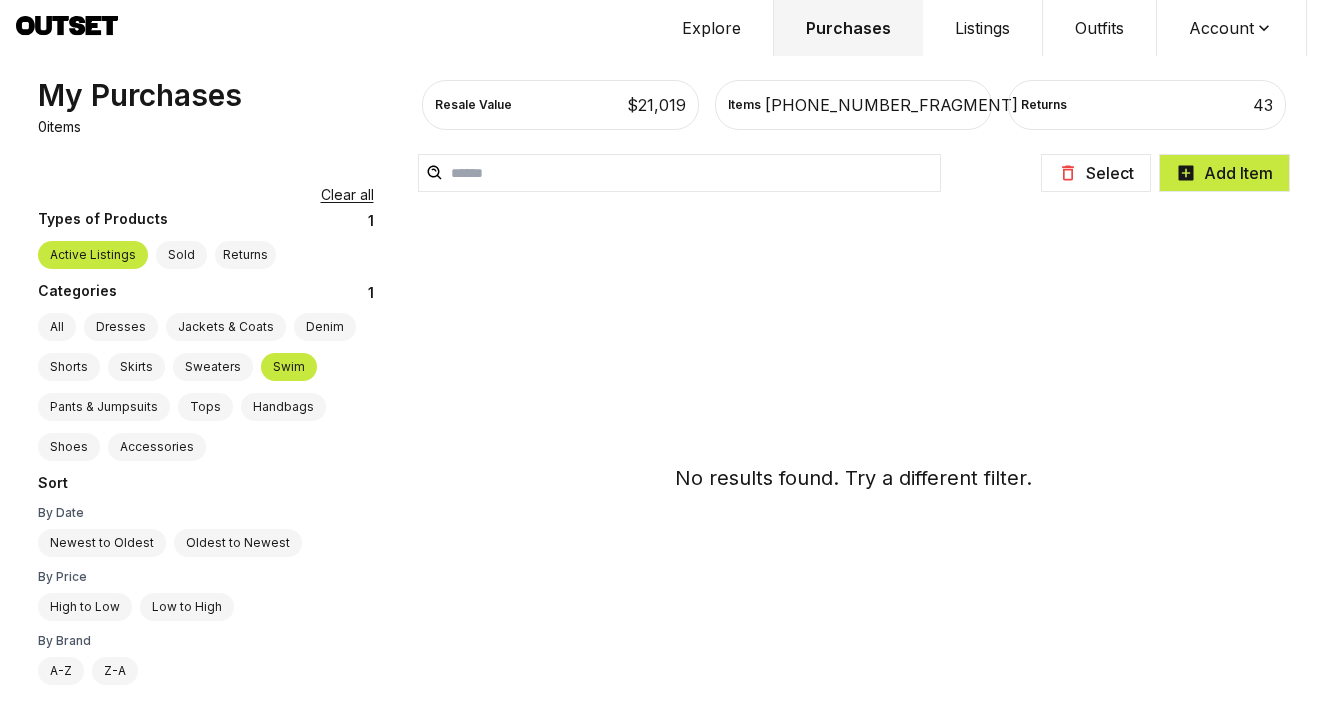 click on "Shorts" at bounding box center (69, 367) 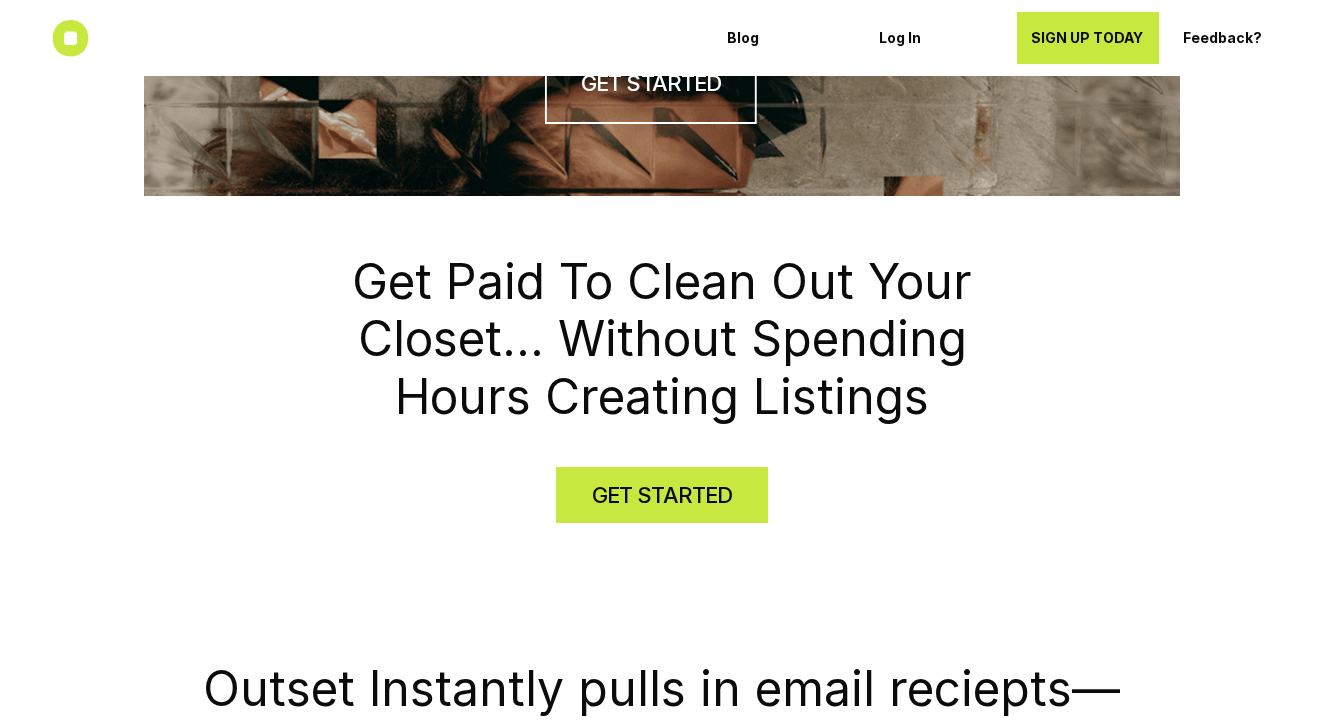 scroll, scrollTop: 296, scrollLeft: 0, axis: vertical 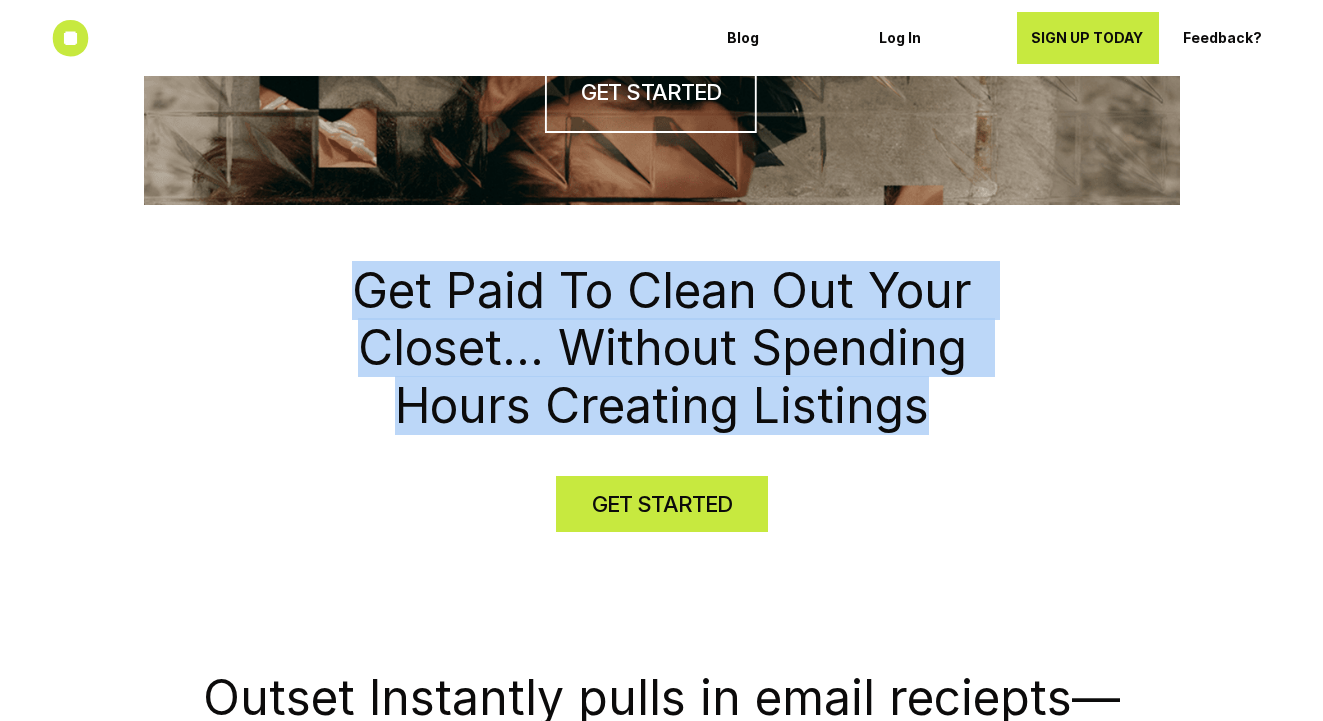 drag, startPoint x: 358, startPoint y: 286, endPoint x: 946, endPoint y: 394, distance: 597.8361 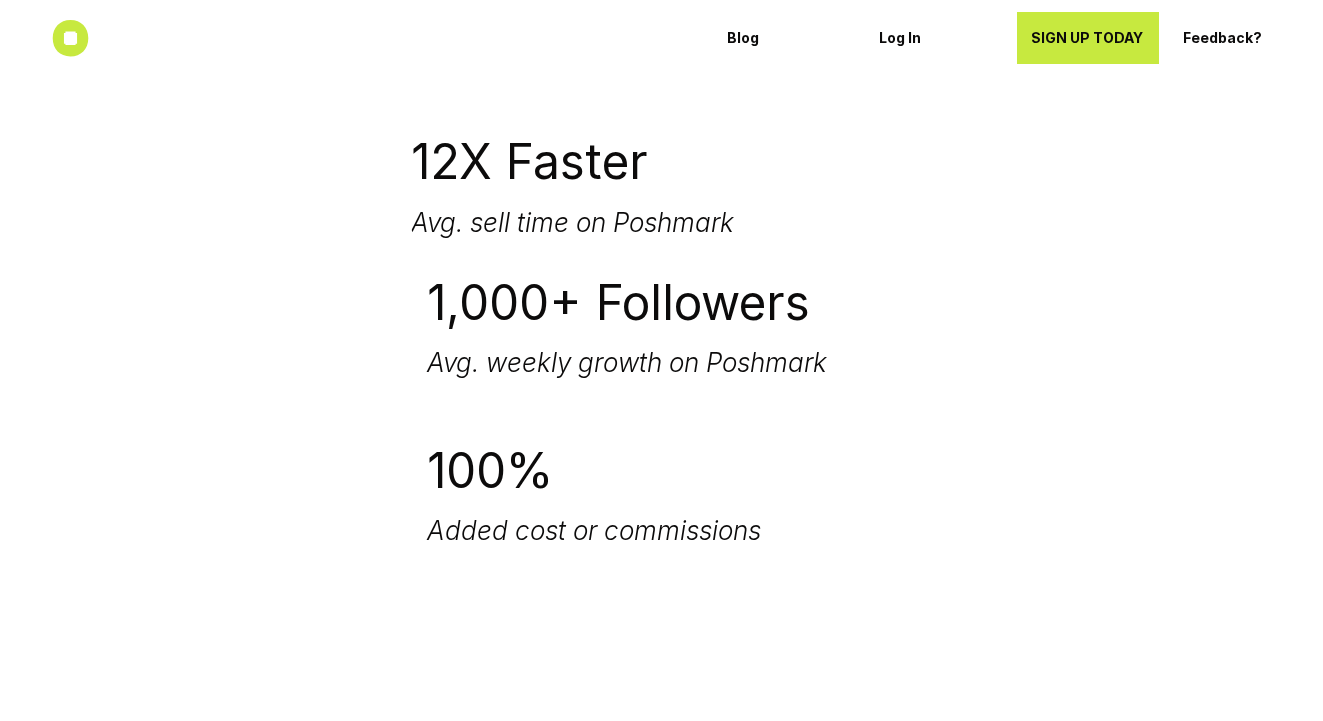 scroll, scrollTop: 5097, scrollLeft: 0, axis: vertical 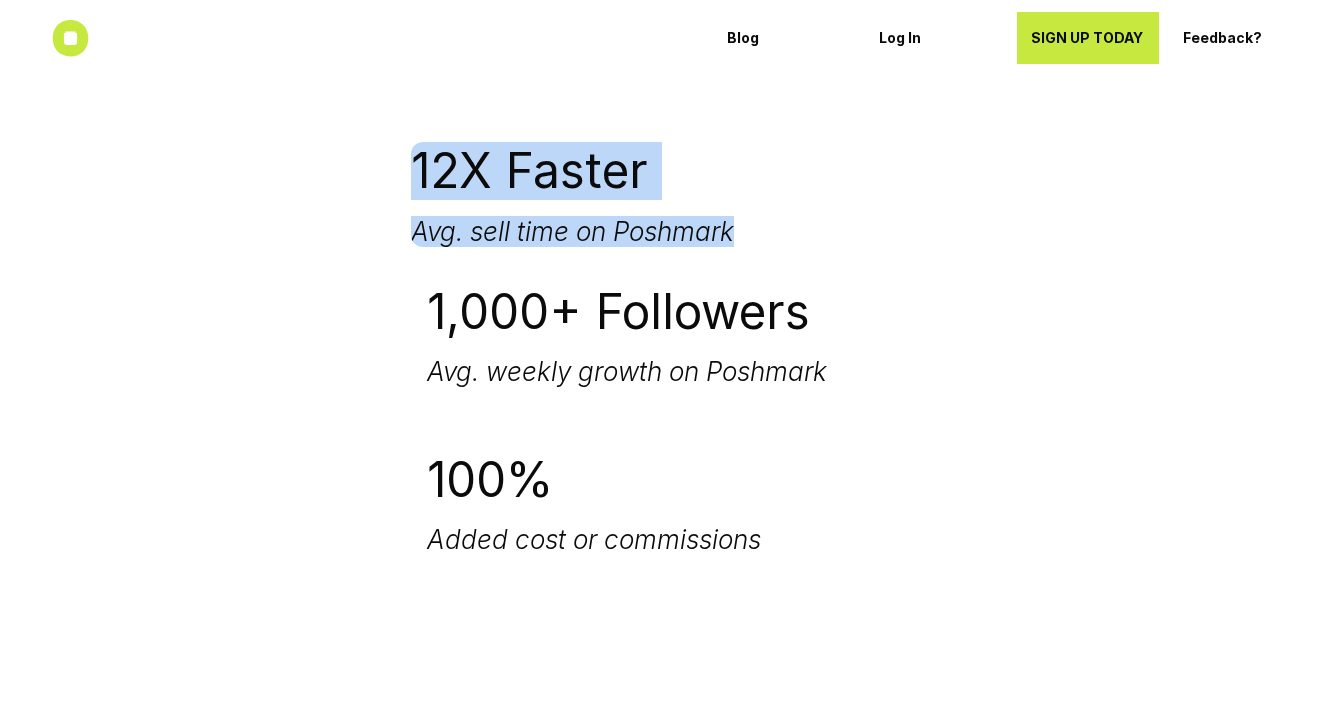 drag, startPoint x: 408, startPoint y: 152, endPoint x: 784, endPoint y: 236, distance: 385.26874 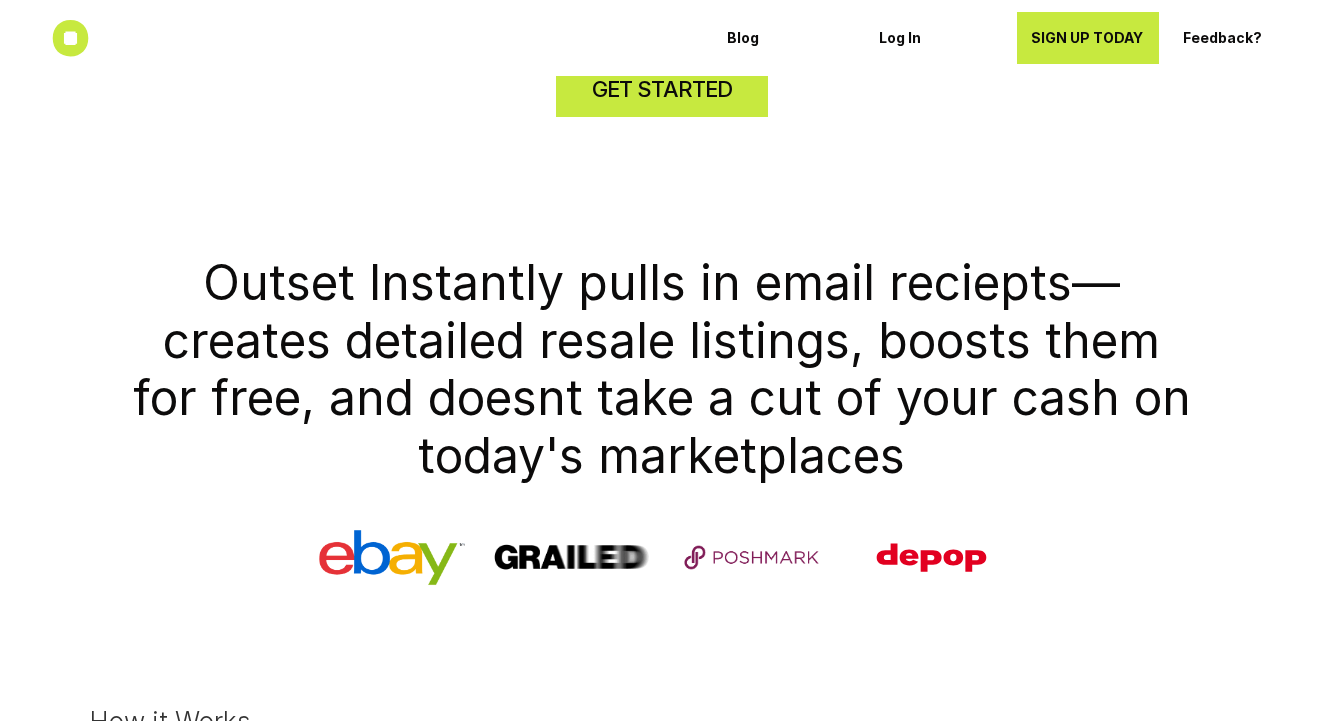 scroll, scrollTop: 738, scrollLeft: 0, axis: vertical 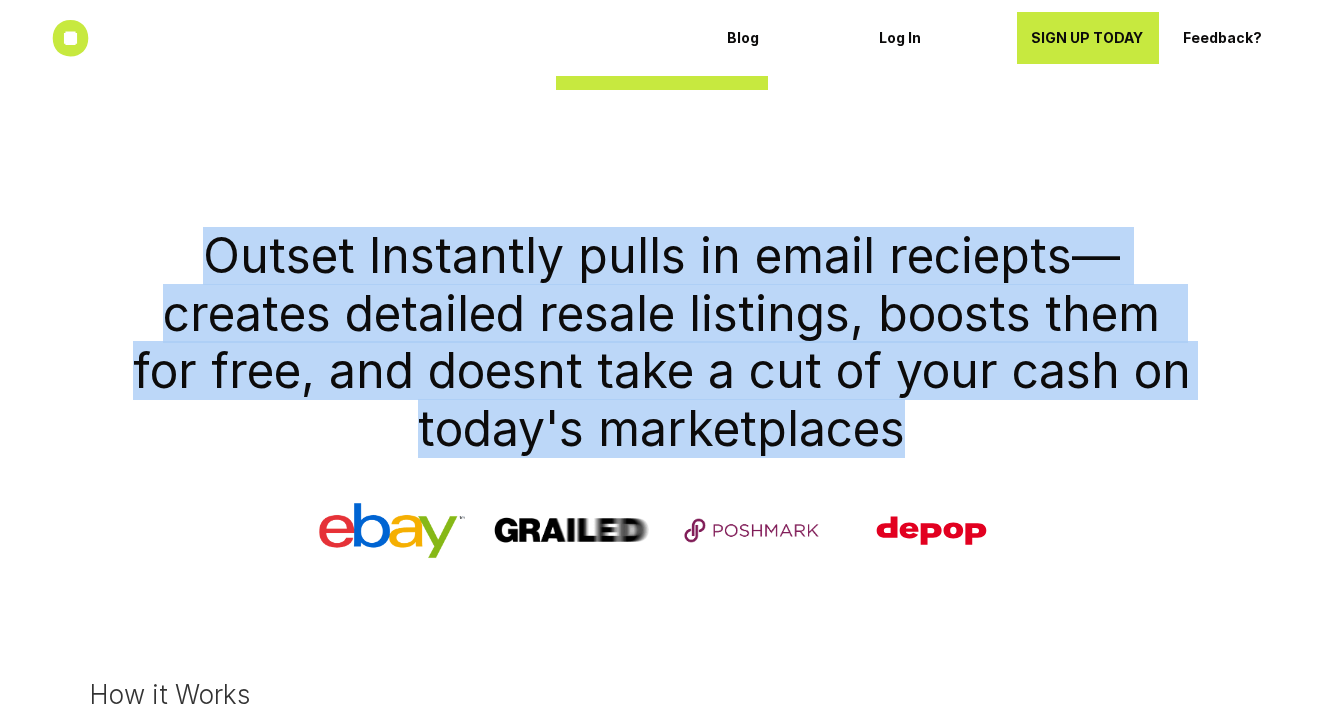drag, startPoint x: 209, startPoint y: 247, endPoint x: 1039, endPoint y: 420, distance: 847.8378 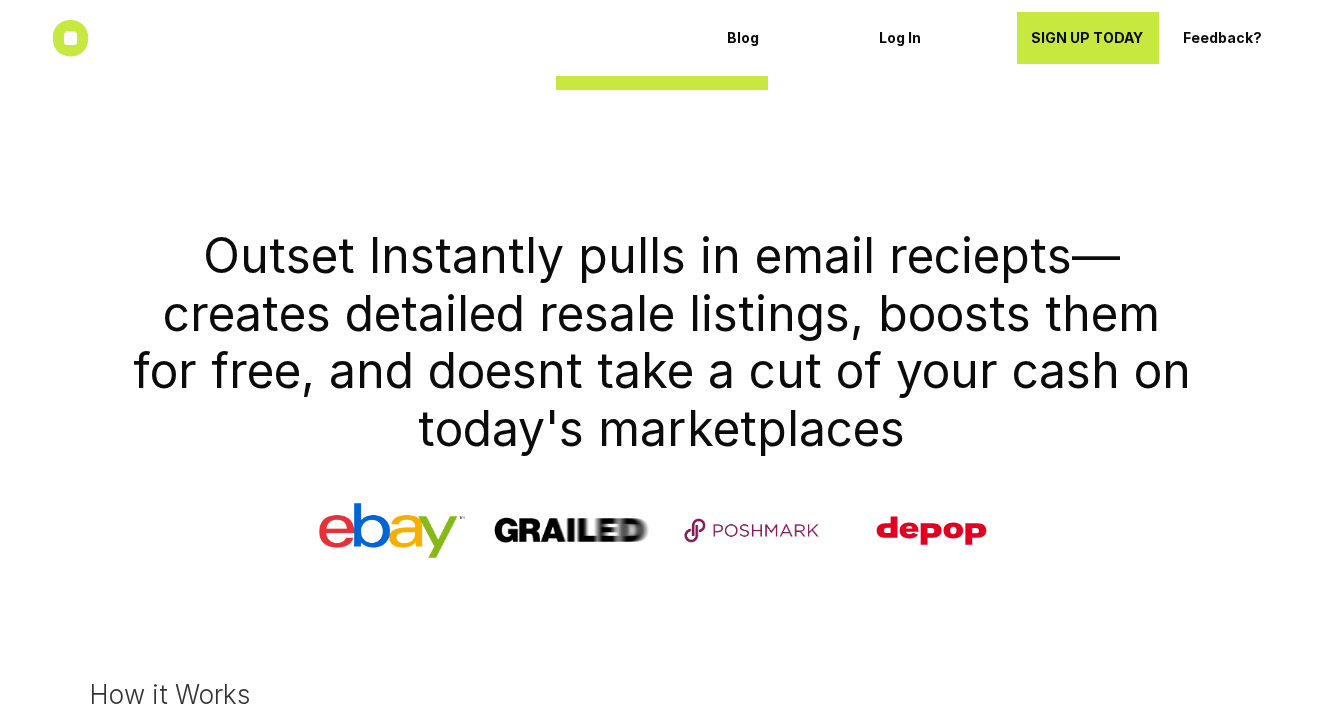 click on "Outset Instantly pulls in email reciepts—creates detailed resale listings, boosts them for free, and doesnt take a cut of your cash on today's marketplaces" at bounding box center (662, 342) 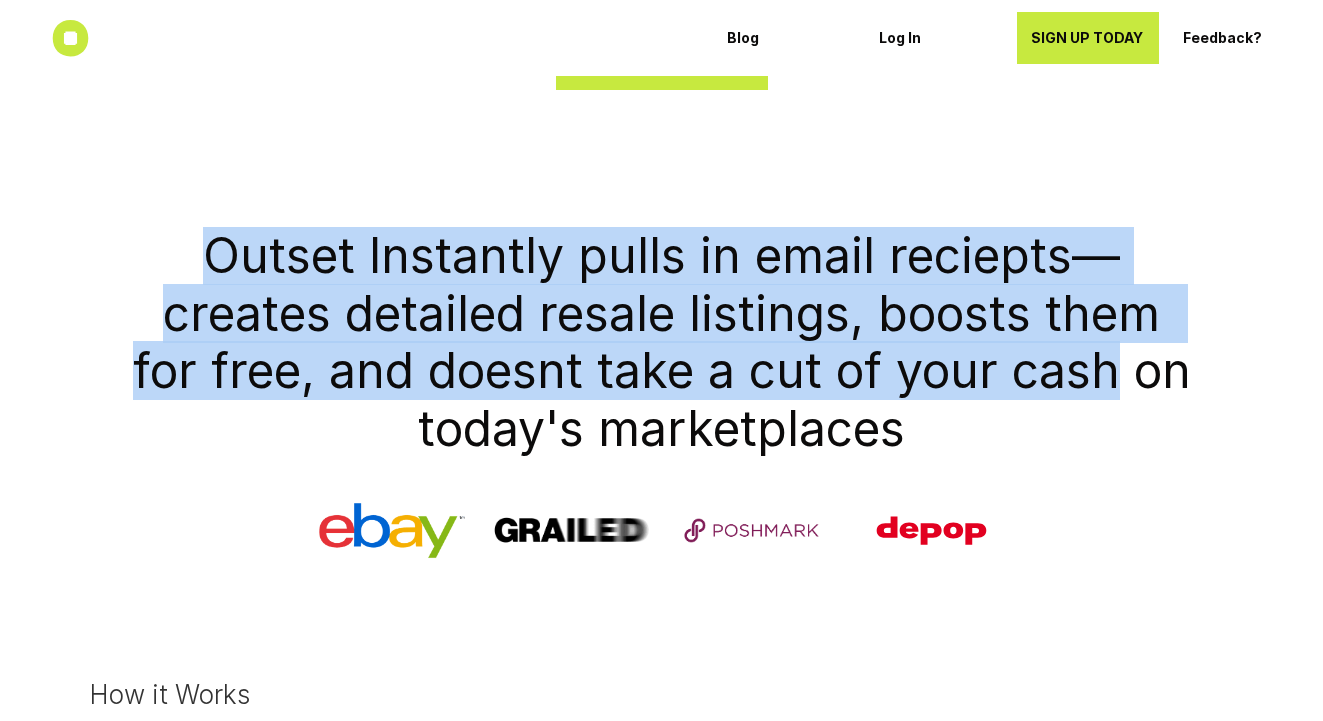 drag, startPoint x: 1079, startPoint y: 375, endPoint x: 223, endPoint y: 266, distance: 862.9119 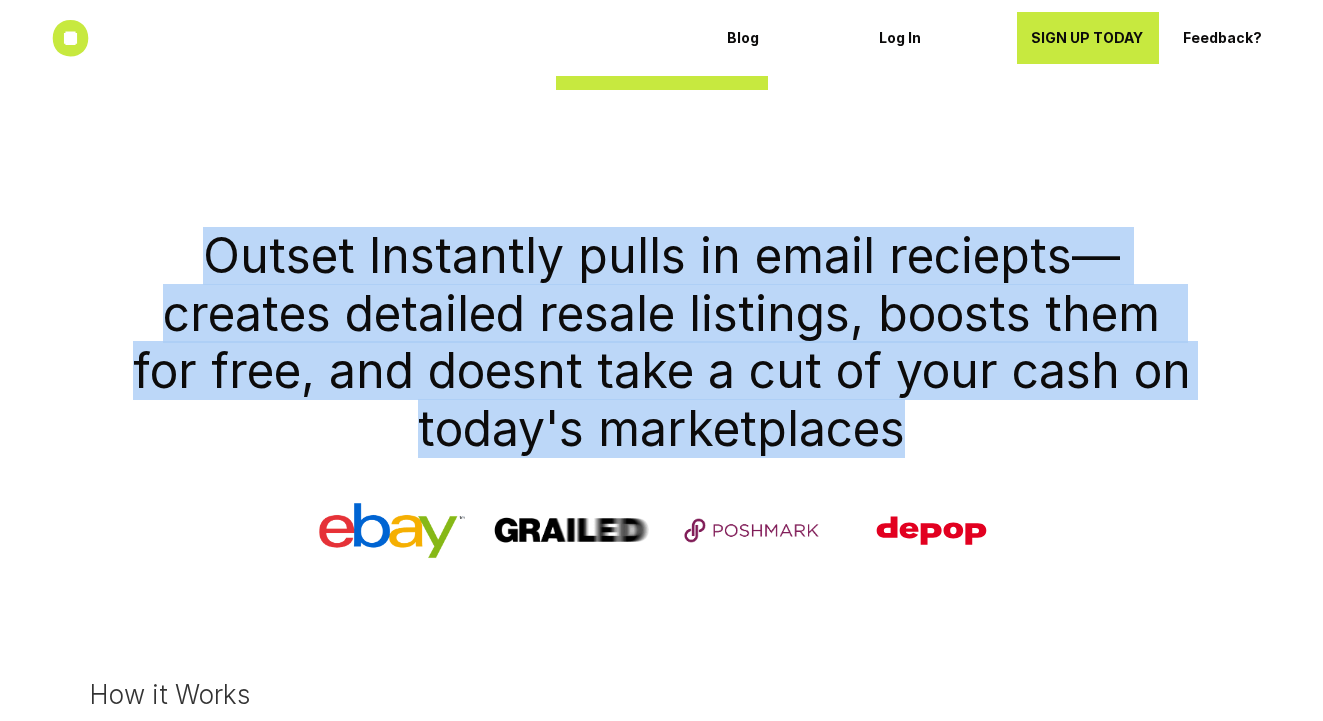 drag, startPoint x: 205, startPoint y: 254, endPoint x: 1009, endPoint y: 443, distance: 825.91583 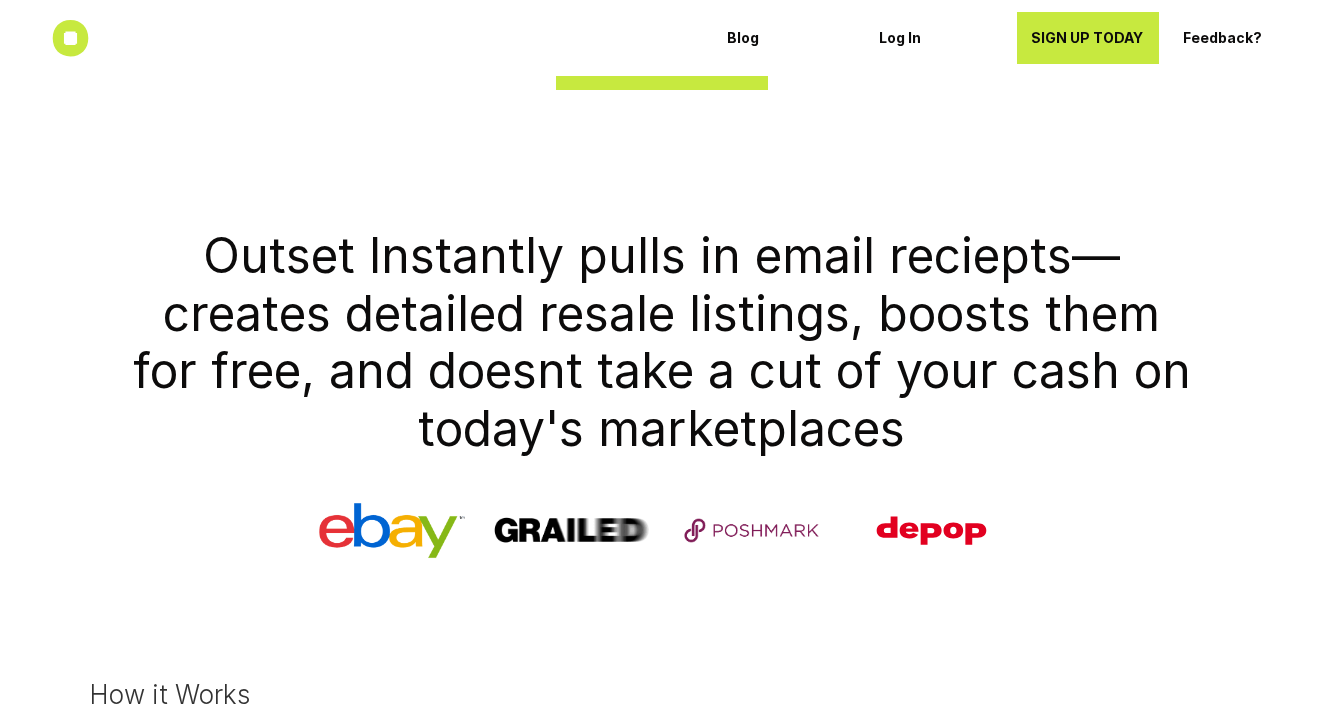 click on "Outset Instantly pulls in email reciepts—creates detailed resale listings, boosts them for free, and doesnt take a cut of your cash on today's marketplaces" at bounding box center [662, 342] 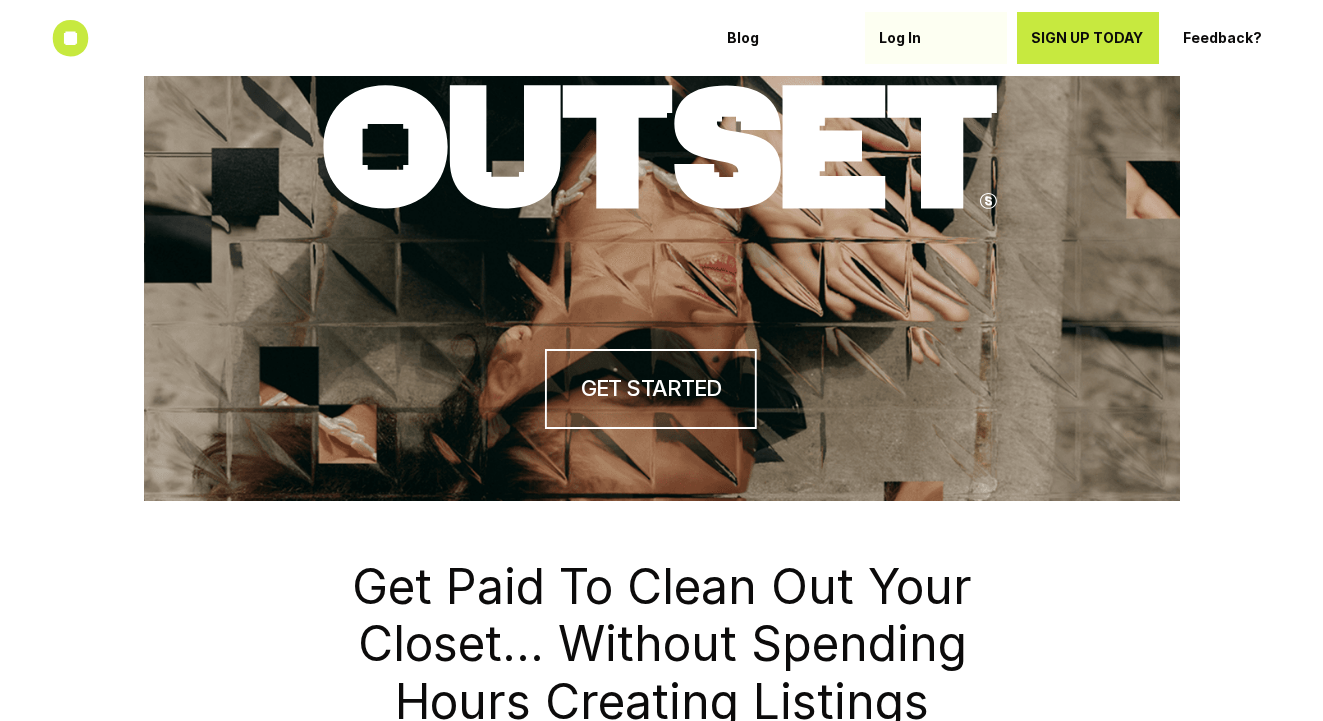 scroll, scrollTop: 0, scrollLeft: 0, axis: both 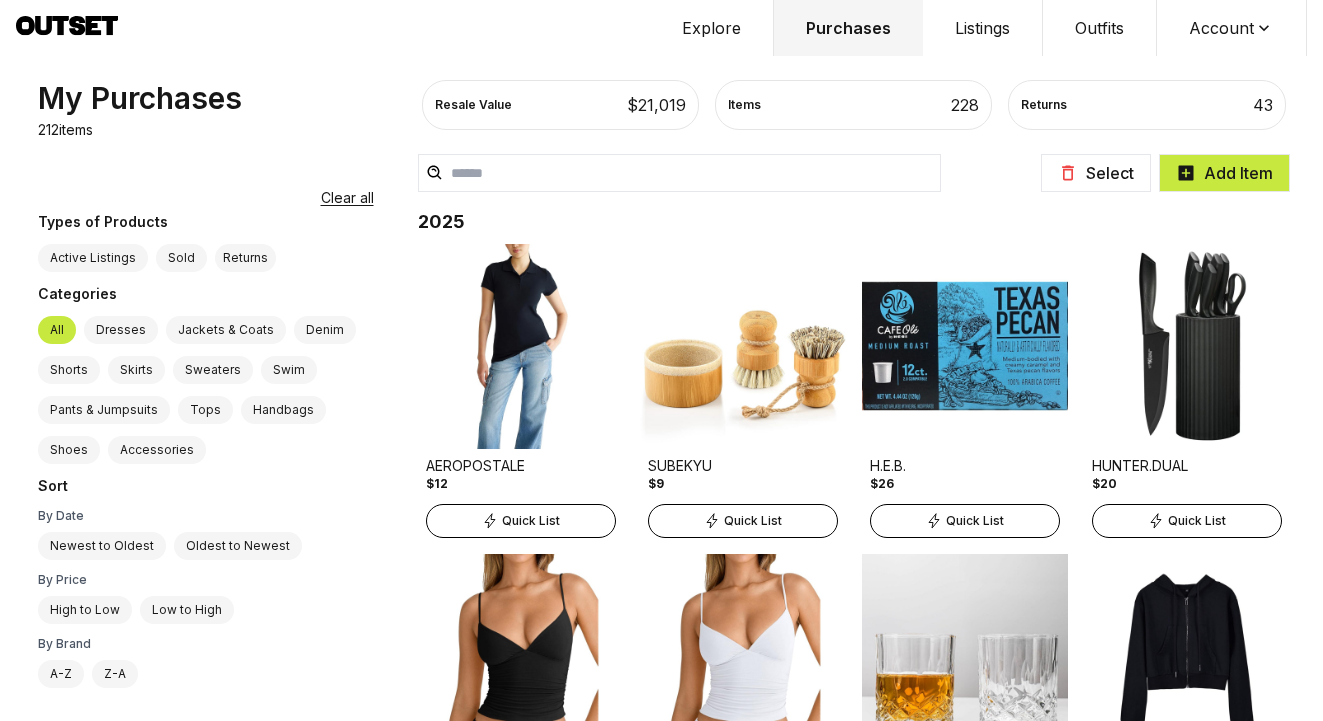 click on "Listings" at bounding box center [983, 28] 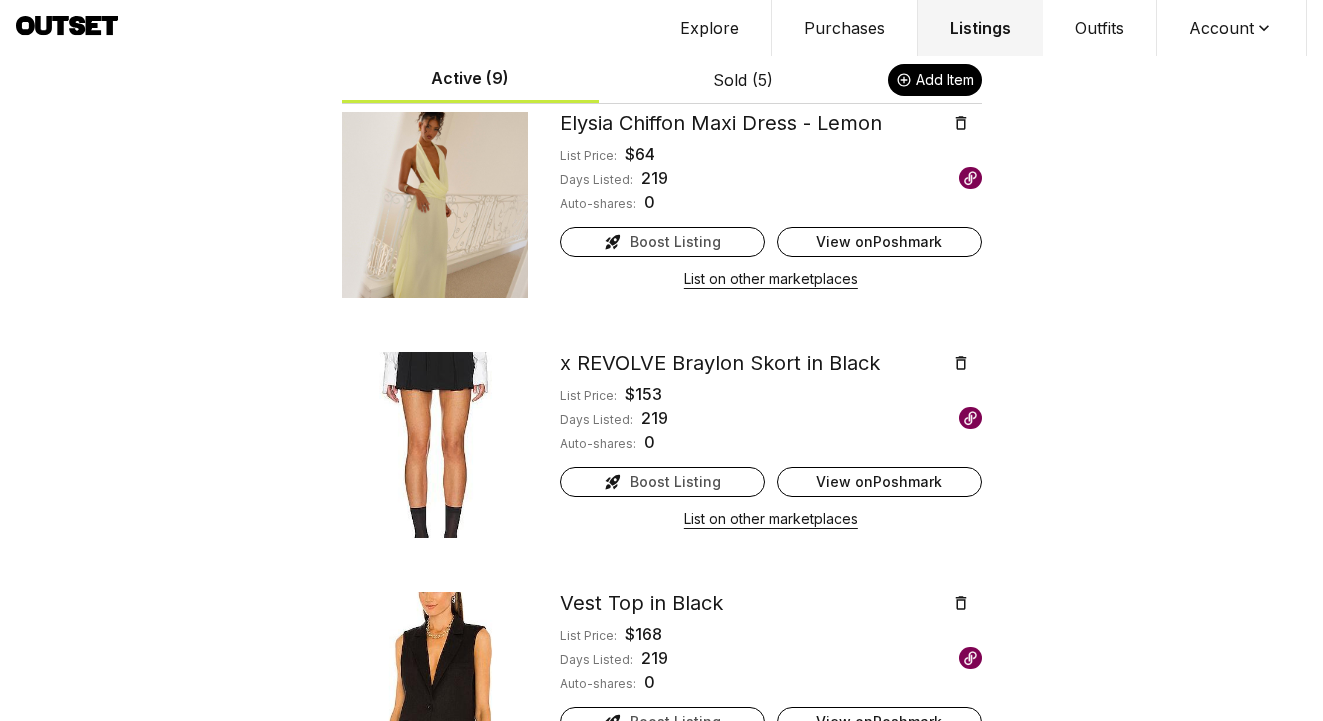 scroll, scrollTop: 1121, scrollLeft: 0, axis: vertical 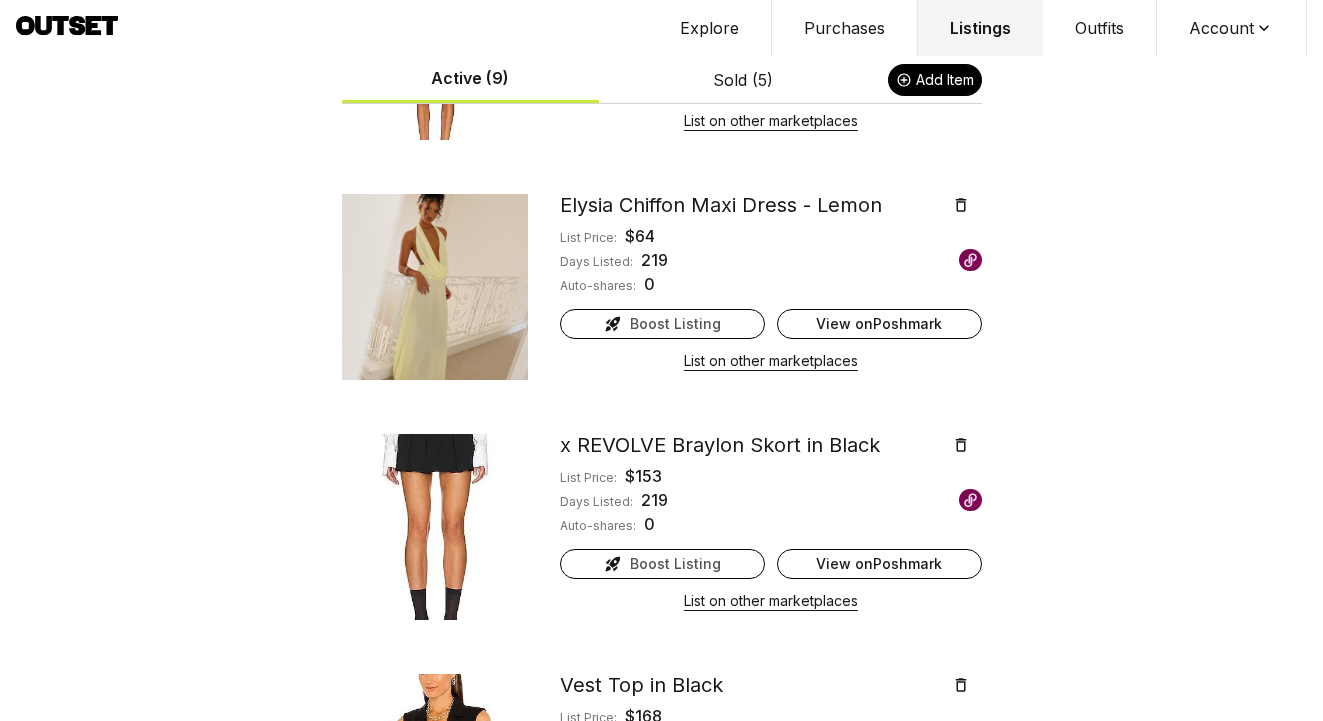 click at bounding box center [435, 287] 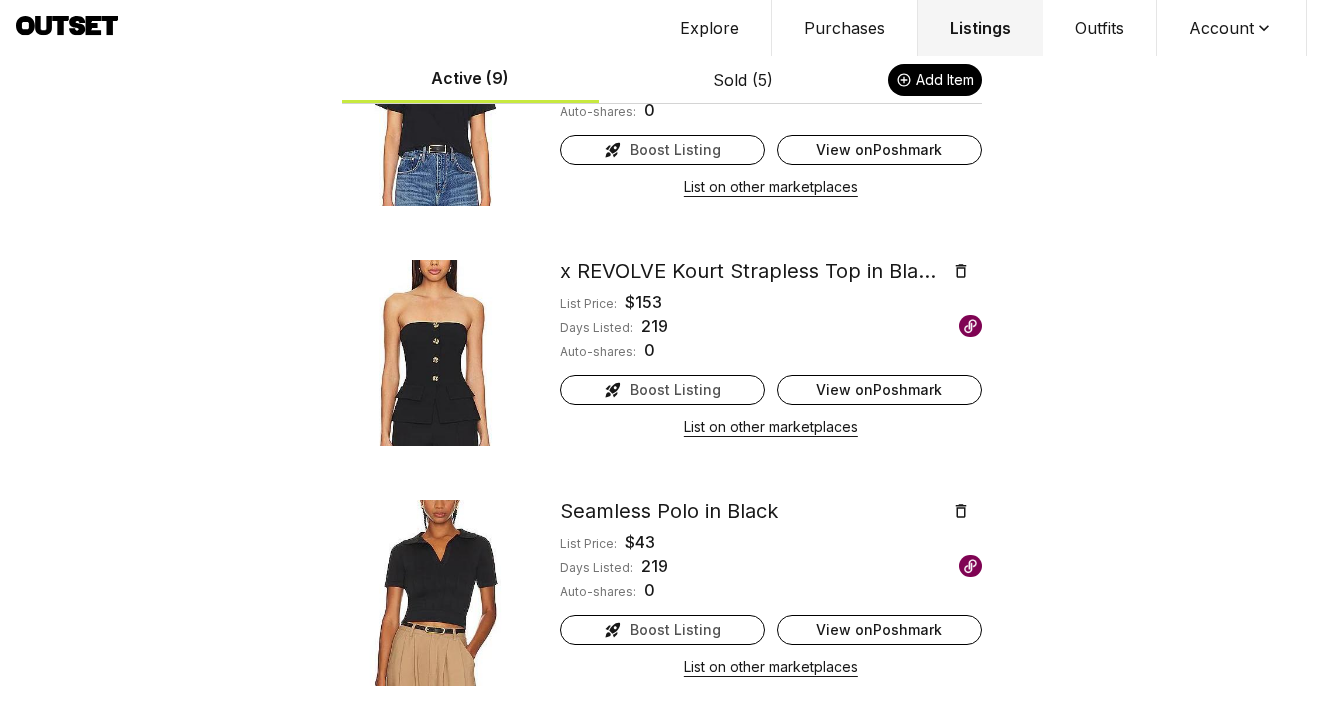 scroll, scrollTop: 2255, scrollLeft: 0, axis: vertical 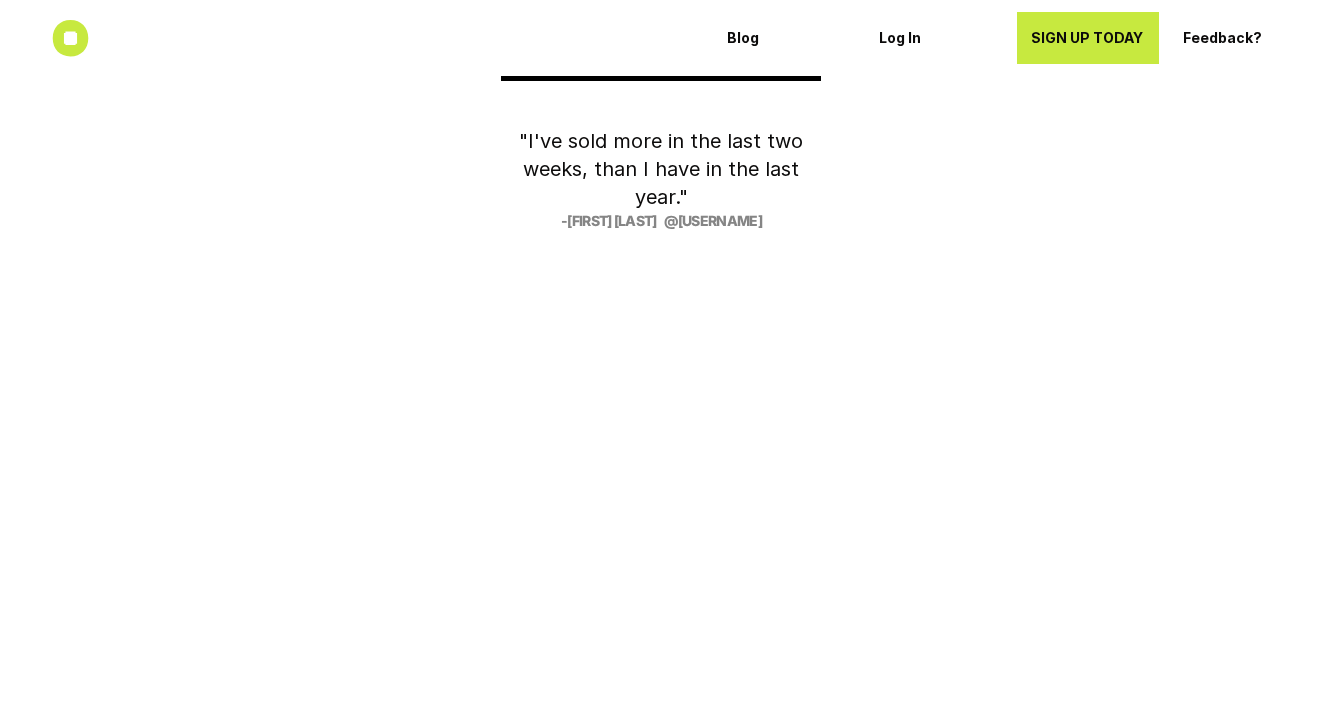 drag, startPoint x: 709, startPoint y: 471, endPoint x: 928, endPoint y: 498, distance: 220.65811 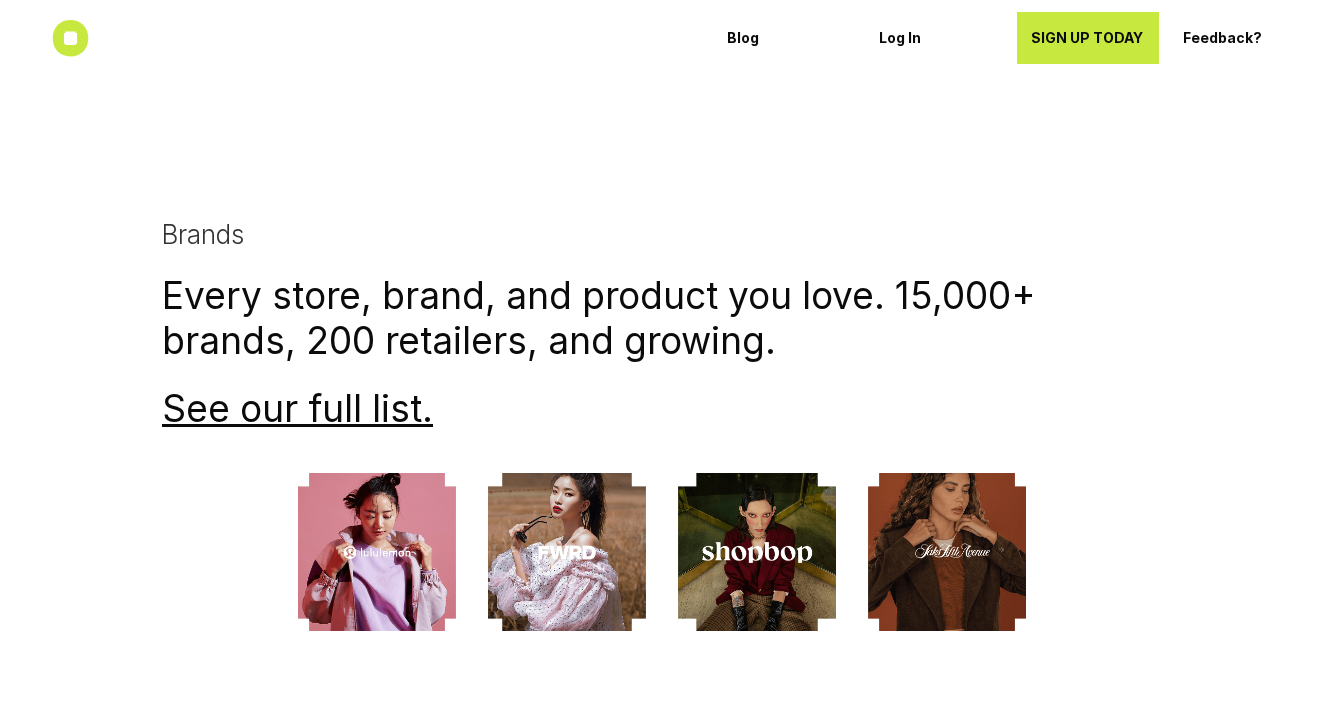 scroll, scrollTop: 5617, scrollLeft: 0, axis: vertical 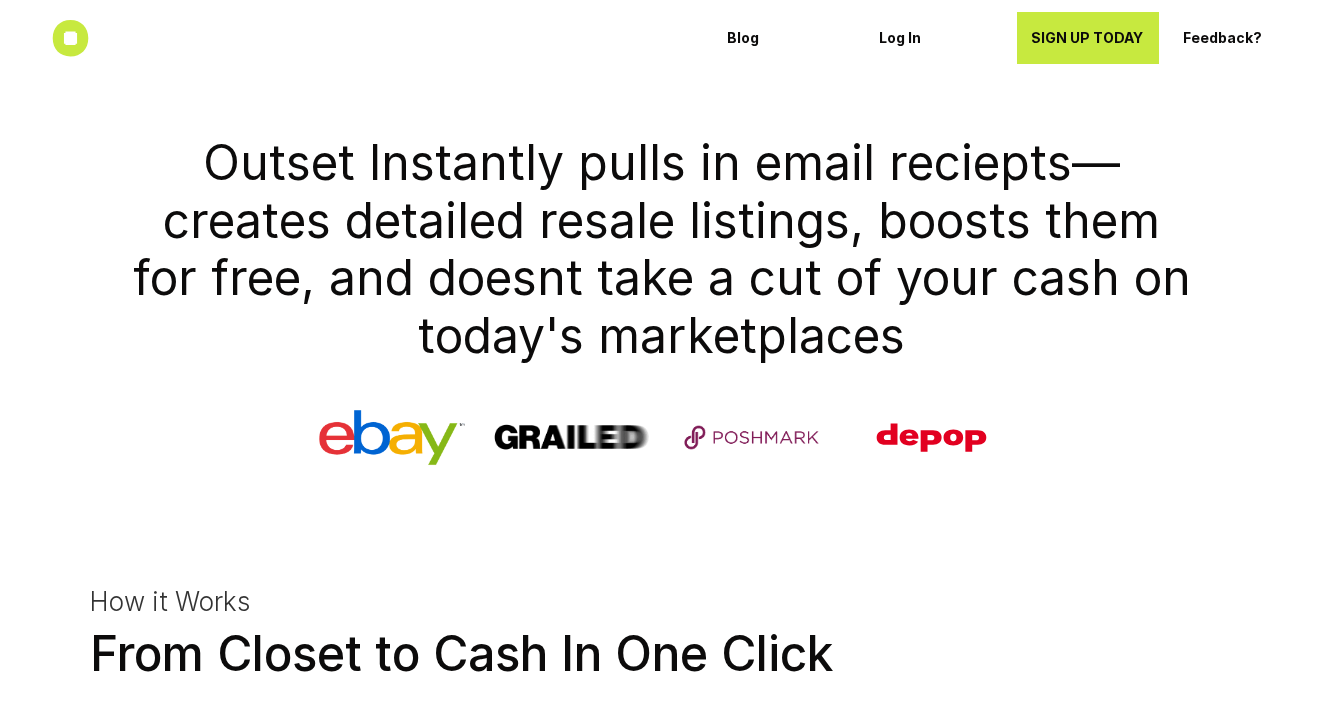 click at bounding box center [752, 437] 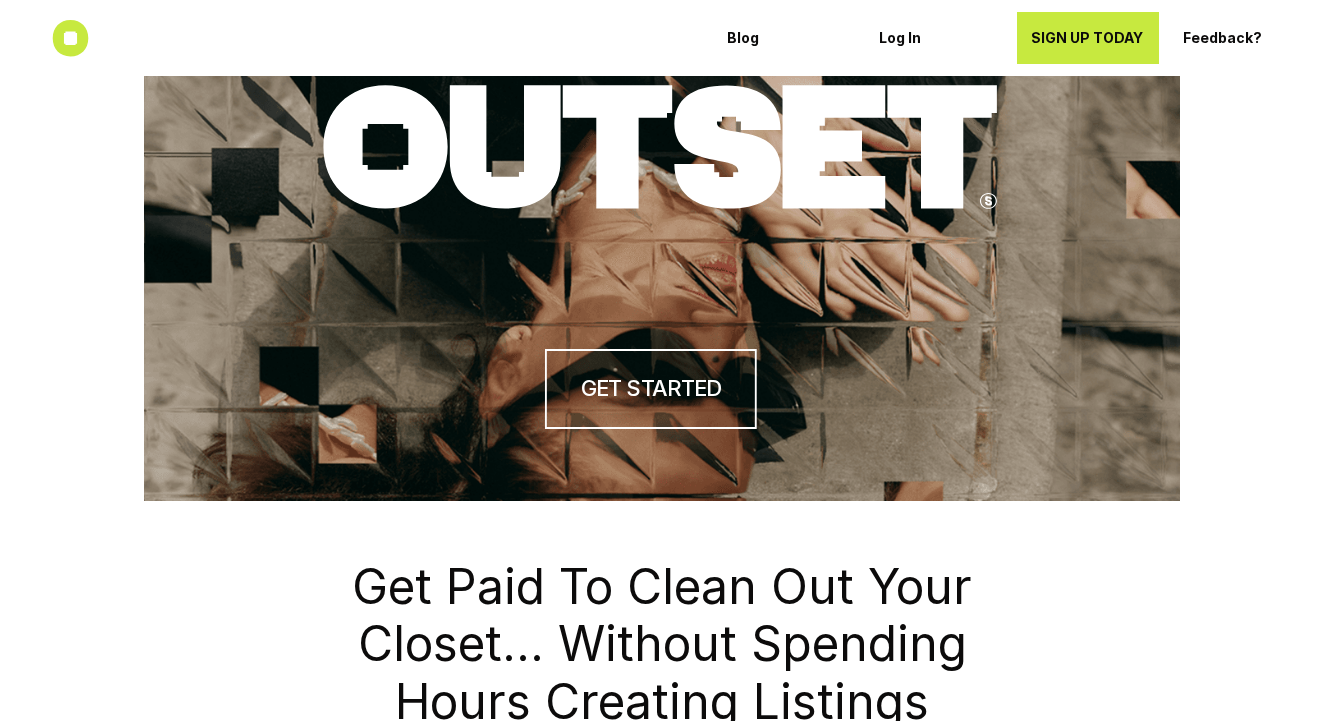 scroll, scrollTop: 0, scrollLeft: 0, axis: both 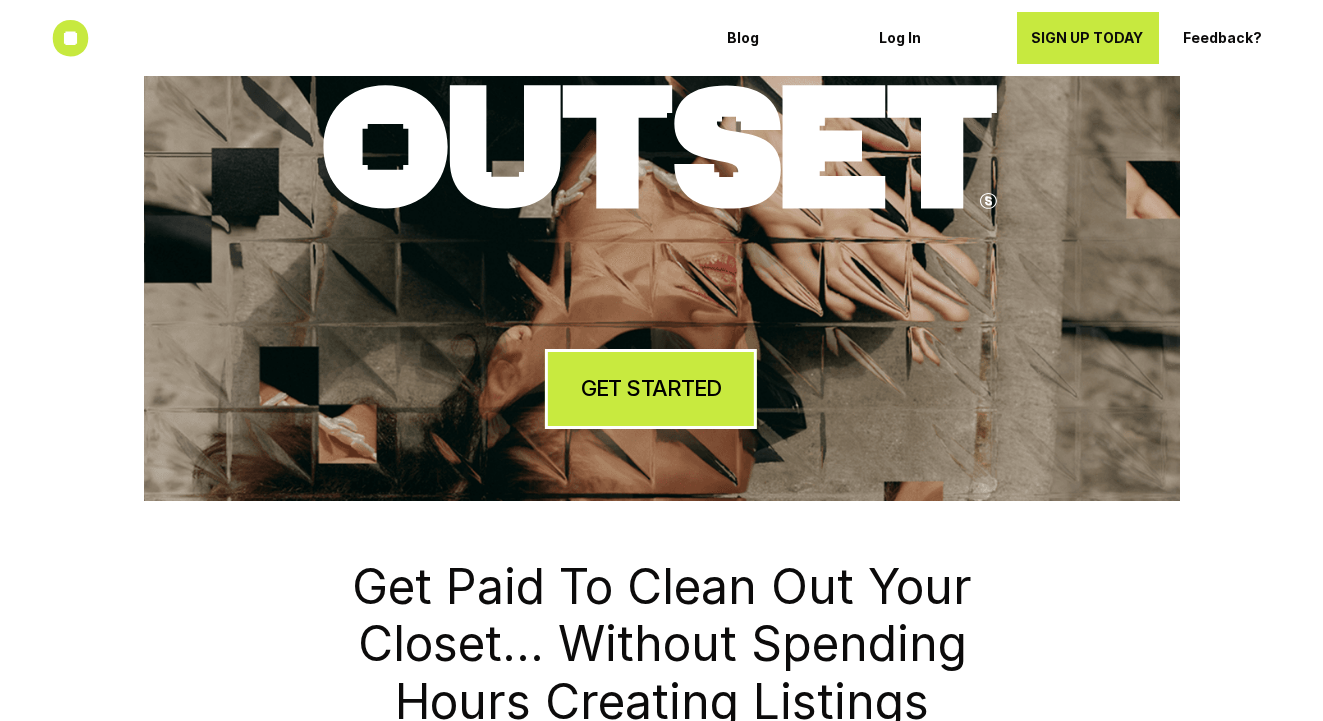 click on "GET STARTED" at bounding box center (651, 388) 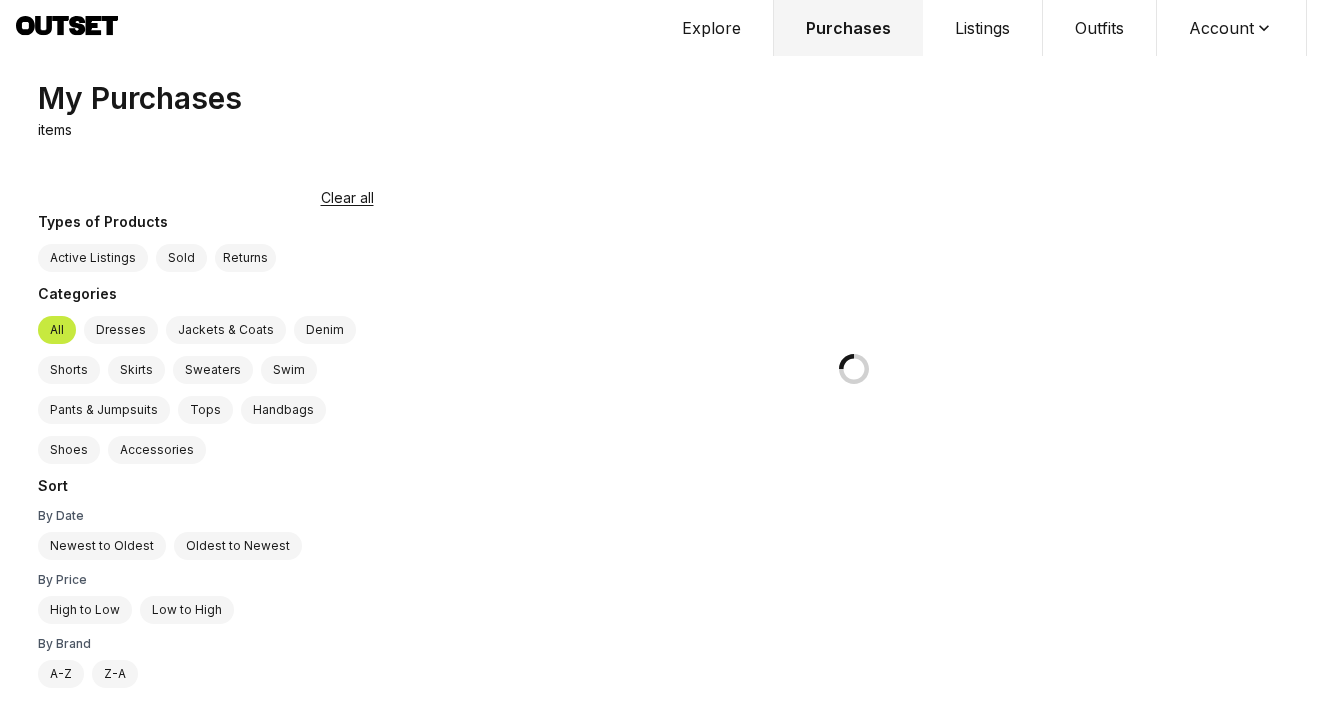 scroll, scrollTop: 0, scrollLeft: 0, axis: both 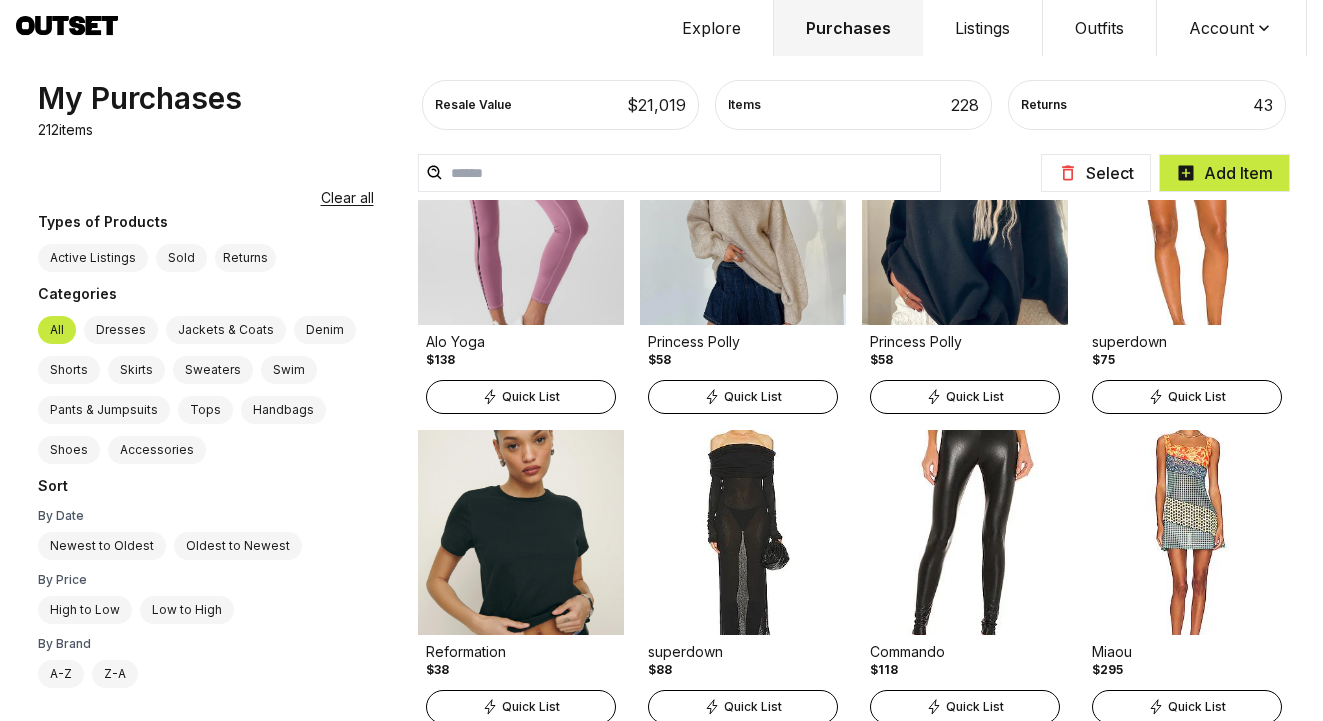 click 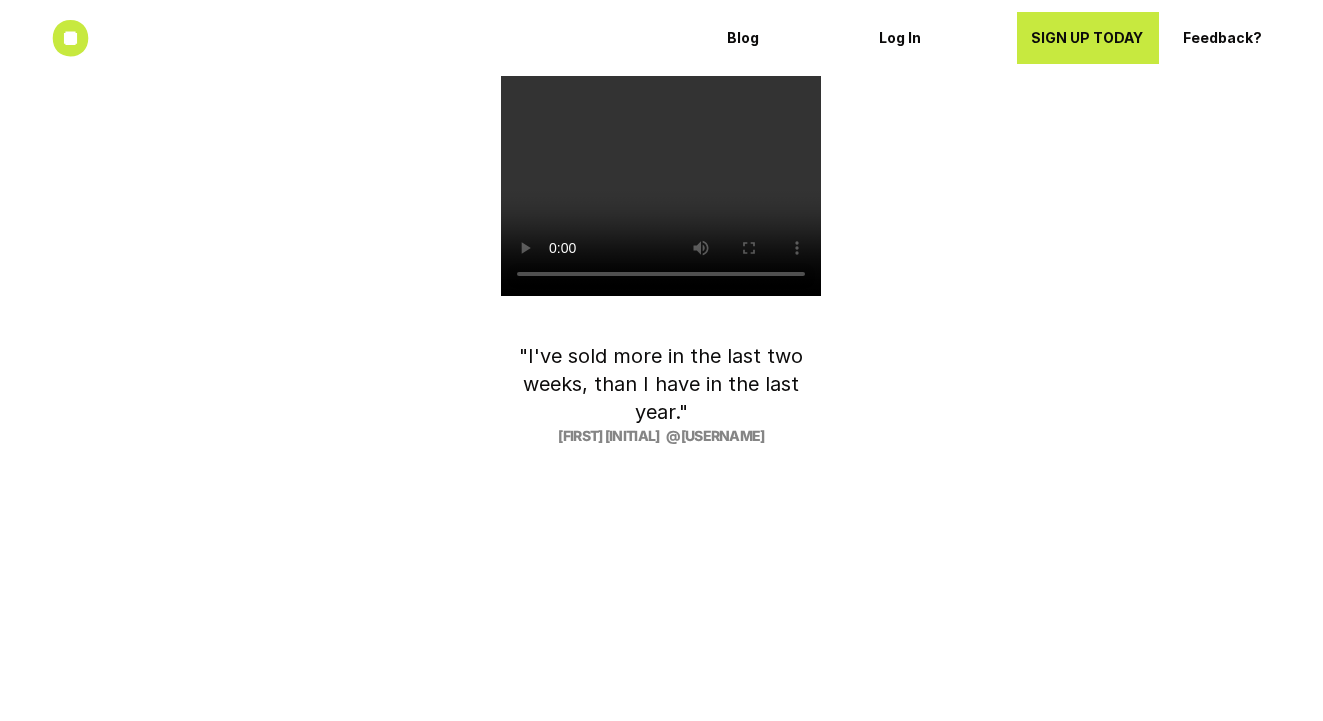 scroll, scrollTop: 3363, scrollLeft: 0, axis: vertical 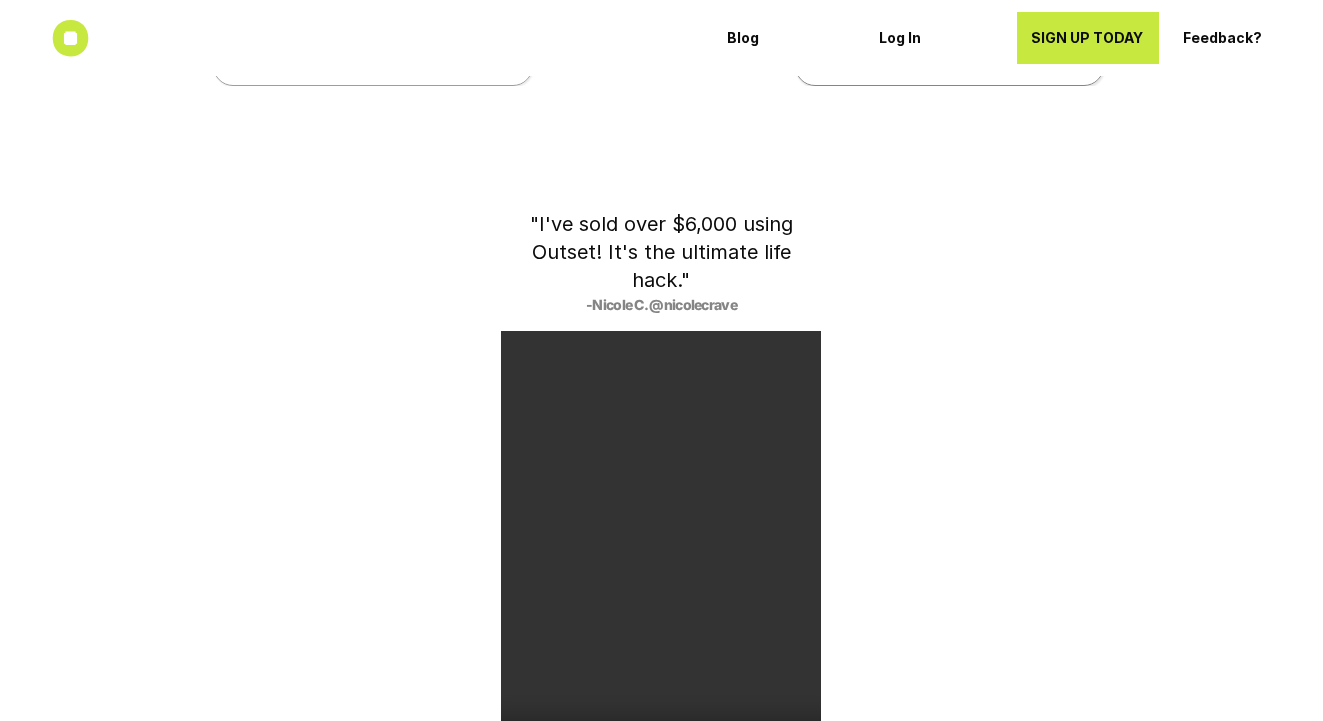 click at bounding box center [661, 565] 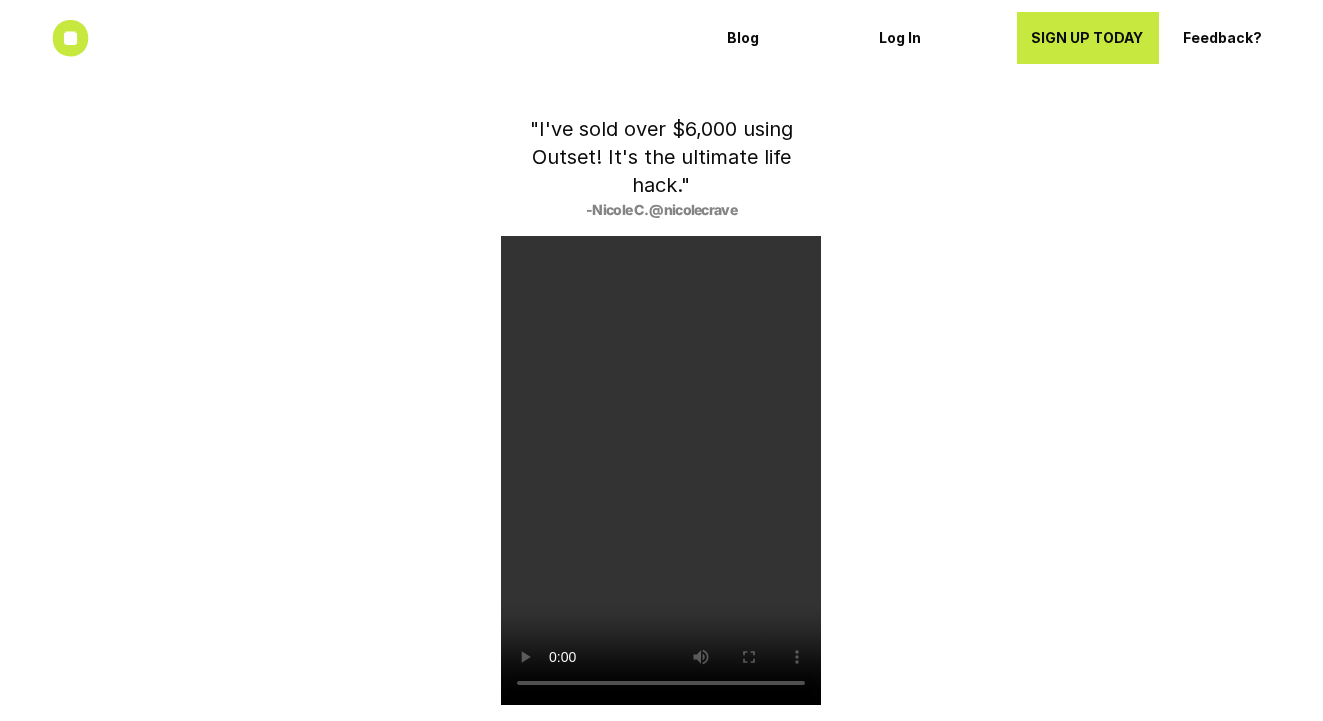 scroll, scrollTop: 3463, scrollLeft: 0, axis: vertical 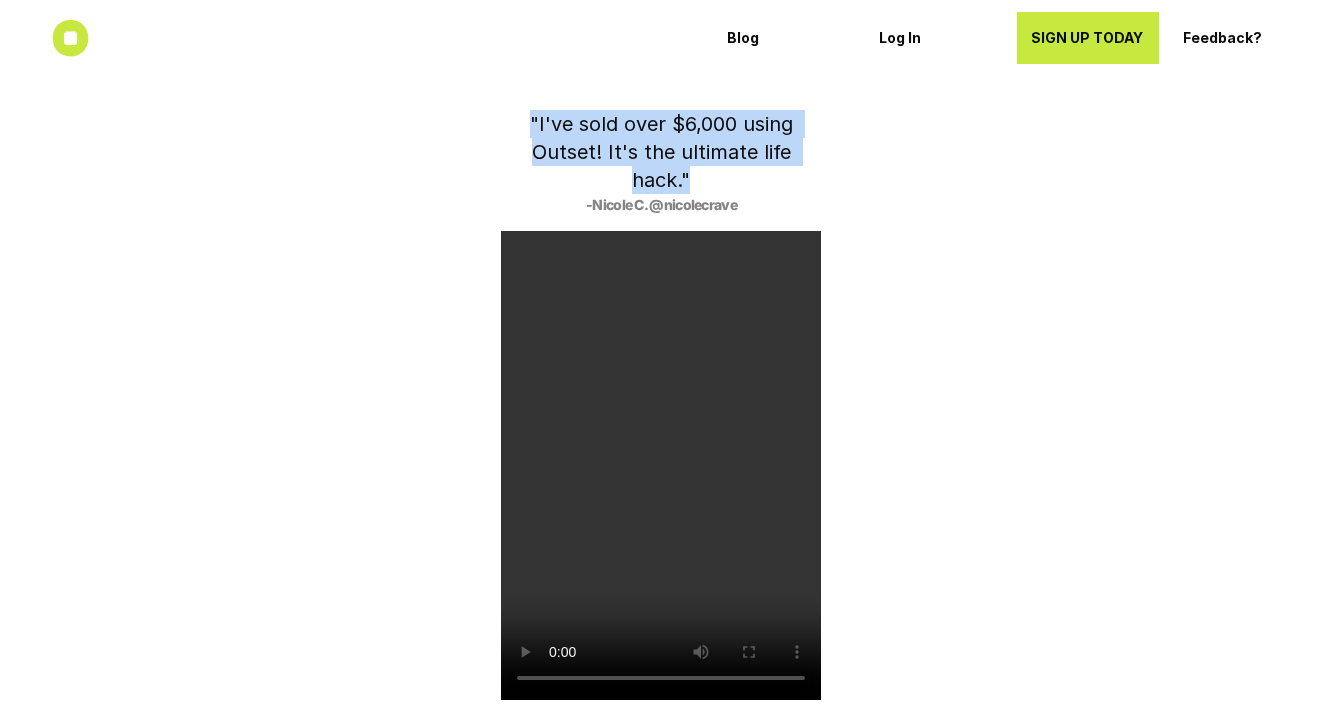 drag, startPoint x: 513, startPoint y: 113, endPoint x: 758, endPoint y: 170, distance: 251.54324 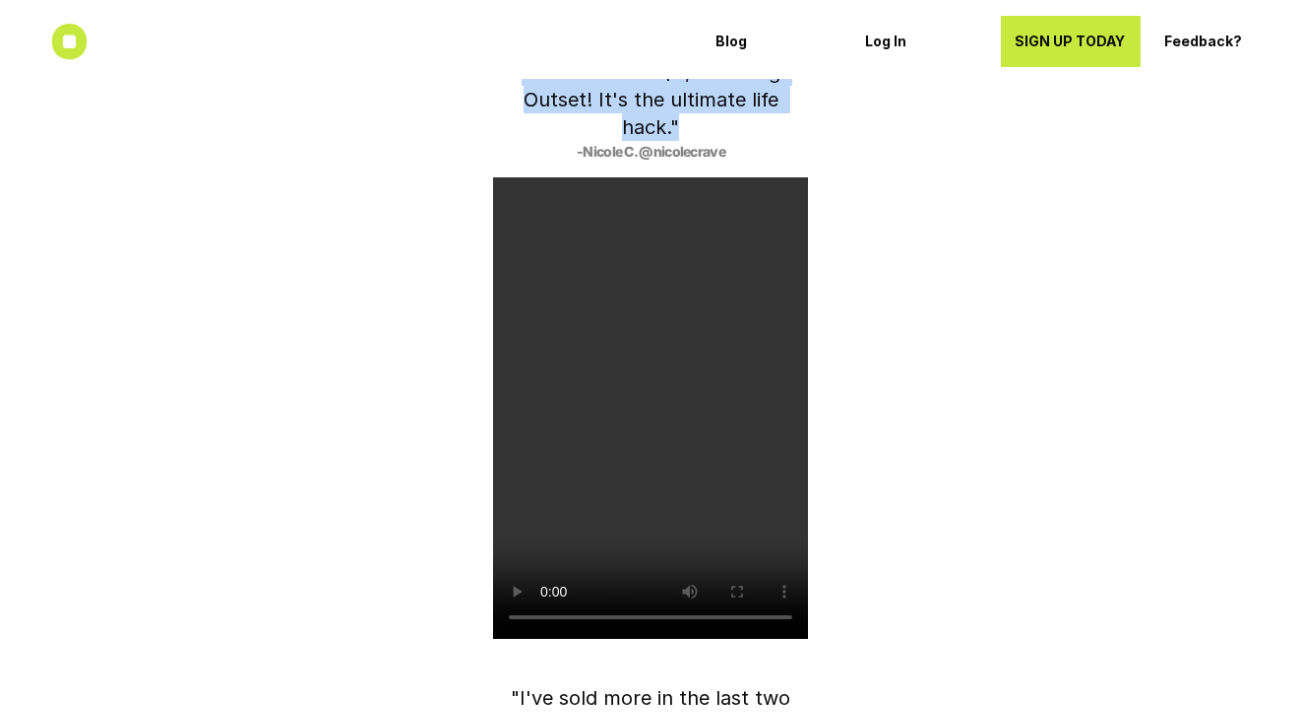 scroll, scrollTop: 3520, scrollLeft: 0, axis: vertical 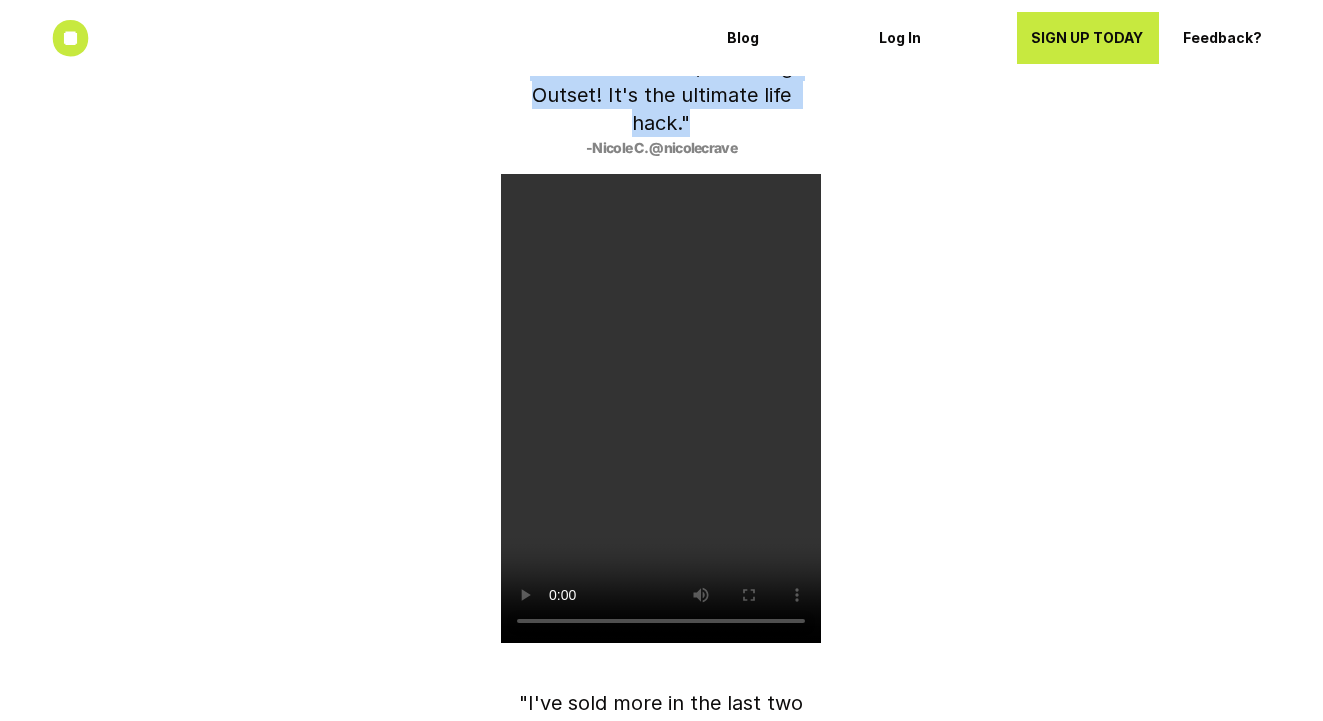 type 